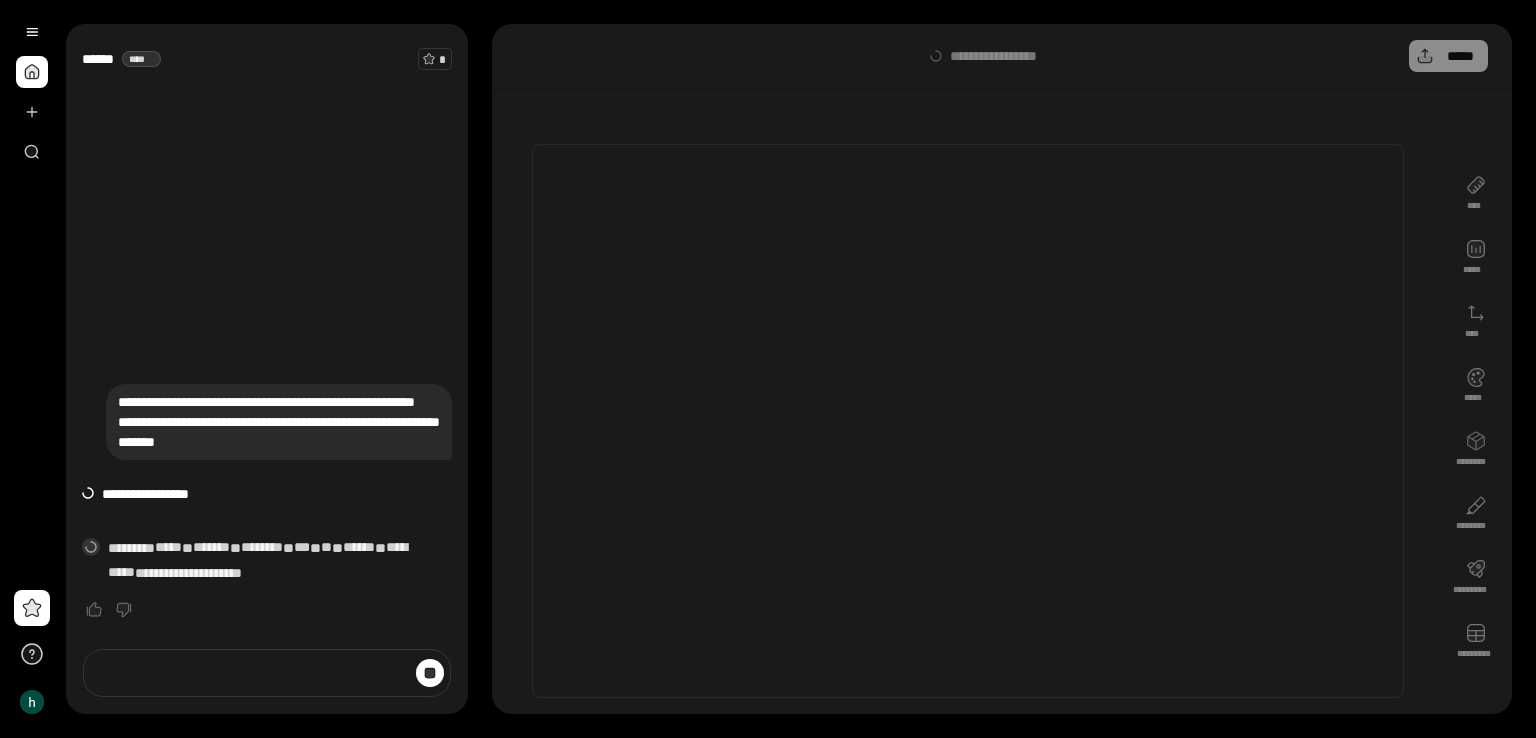 scroll, scrollTop: 0, scrollLeft: 0, axis: both 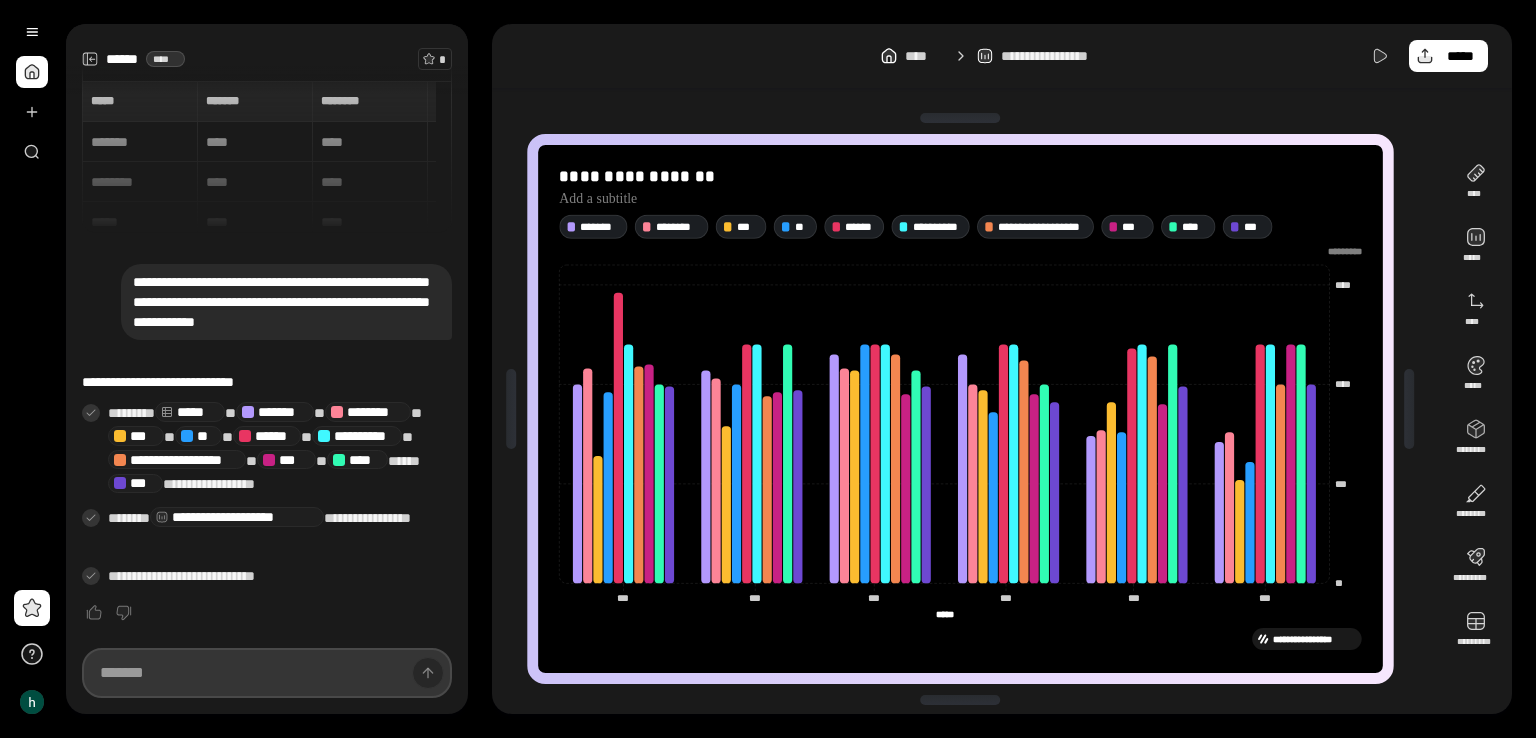 click at bounding box center [267, 673] 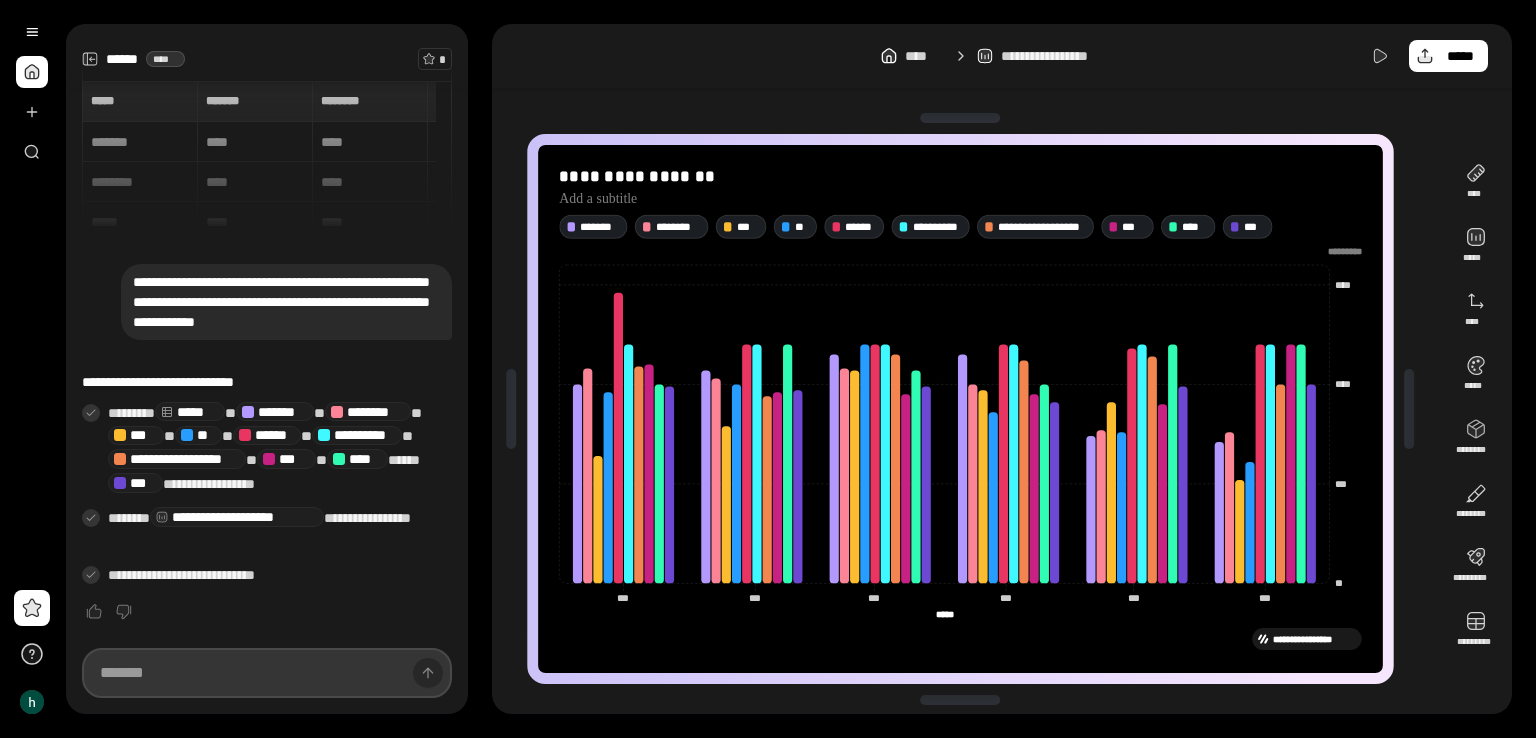 scroll, scrollTop: 0, scrollLeft: 0, axis: both 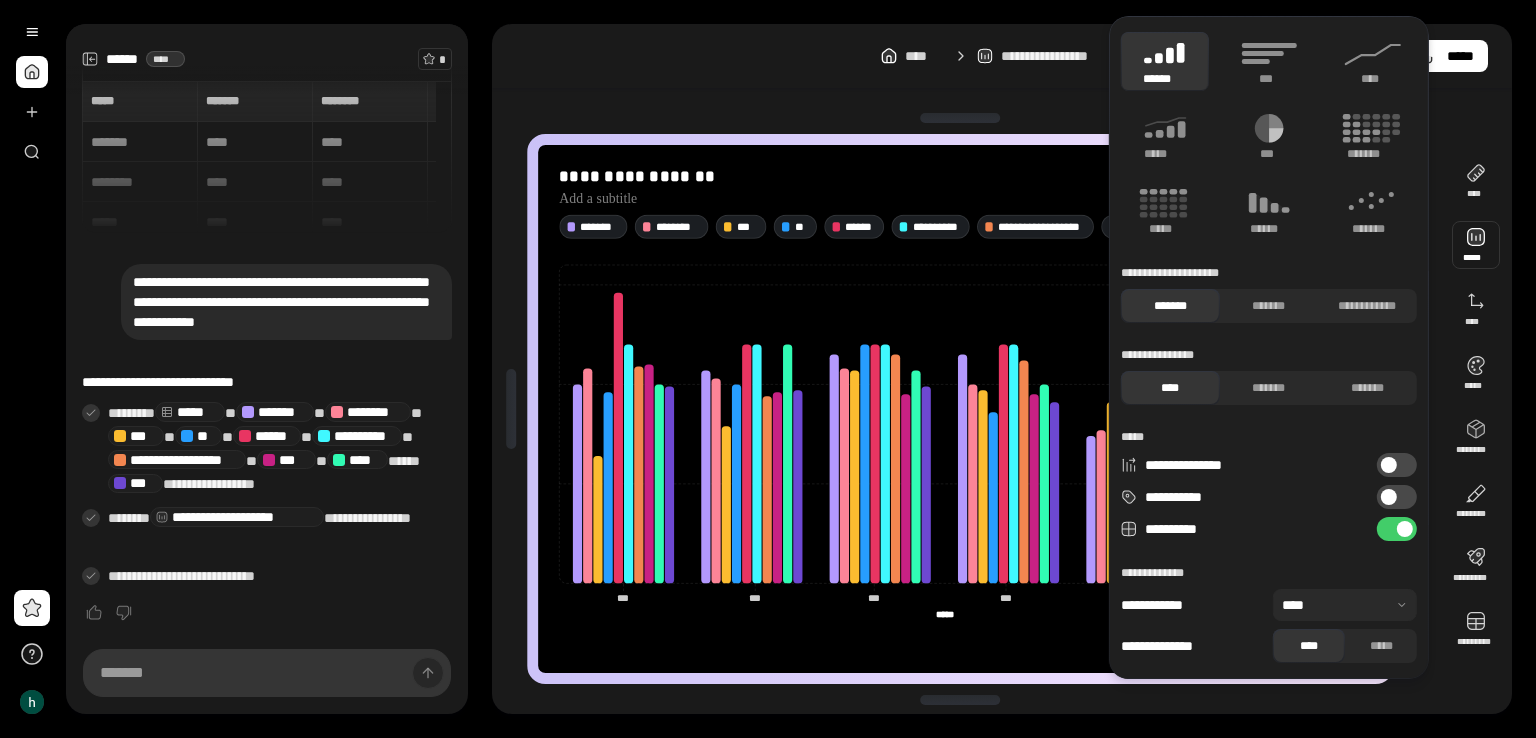 click at bounding box center [1476, 245] 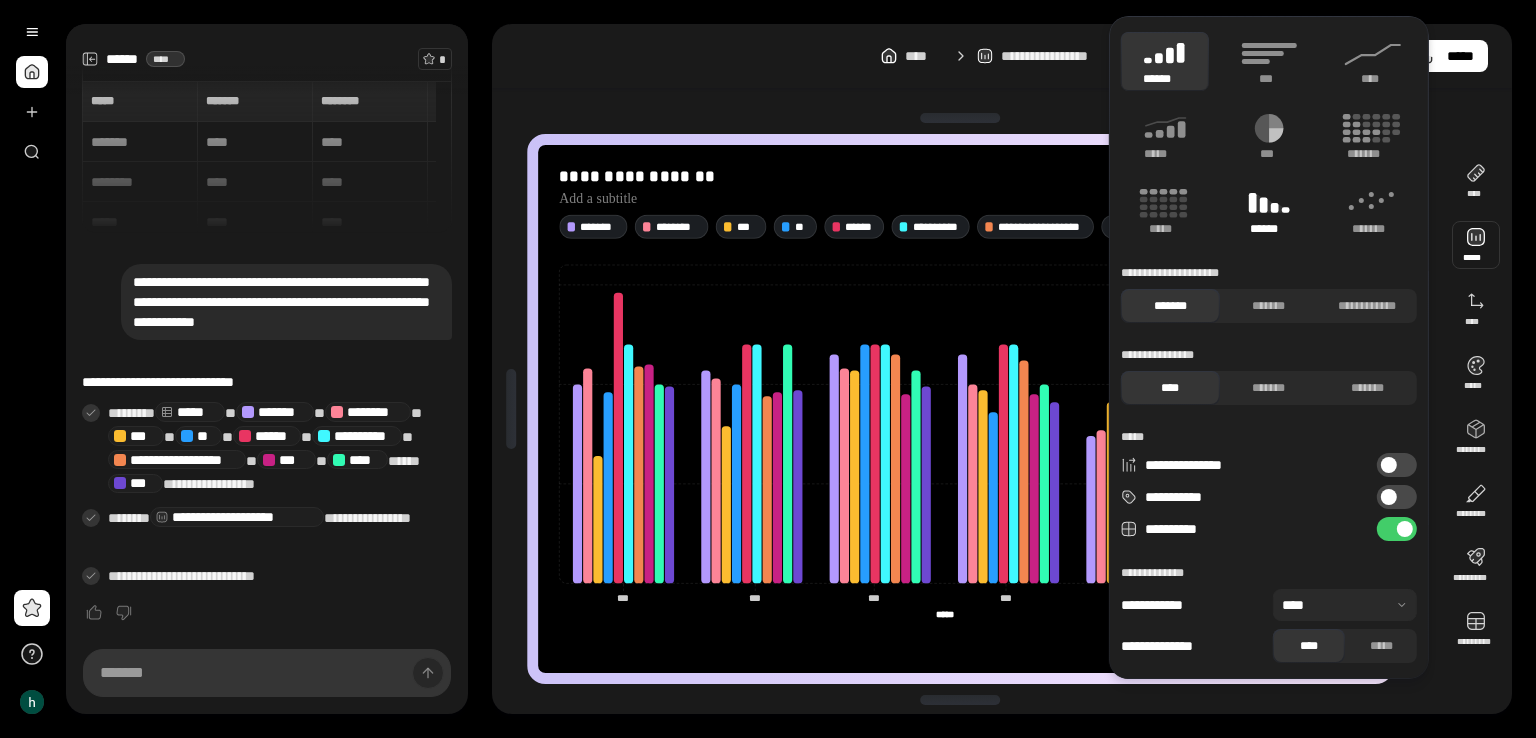 click 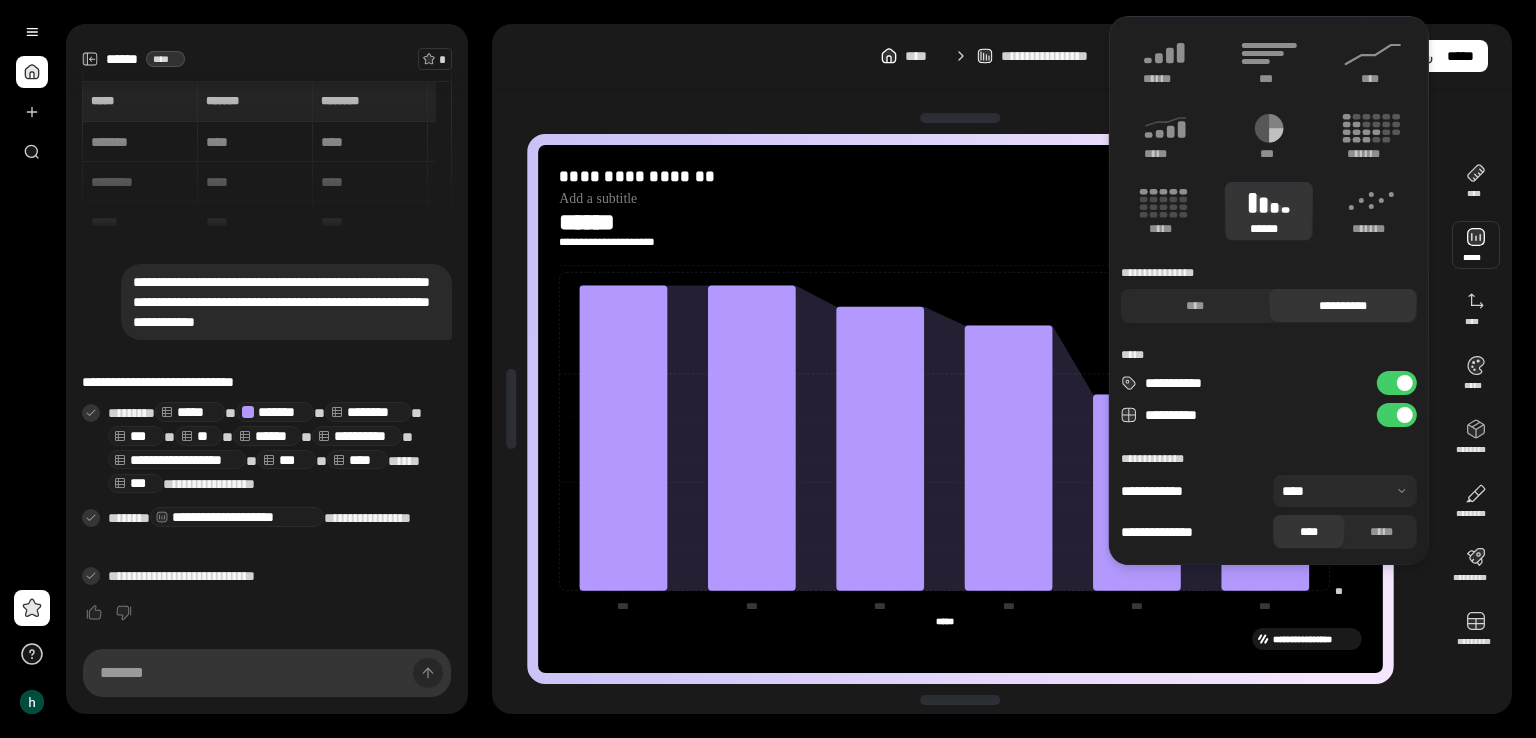 type on "*******" 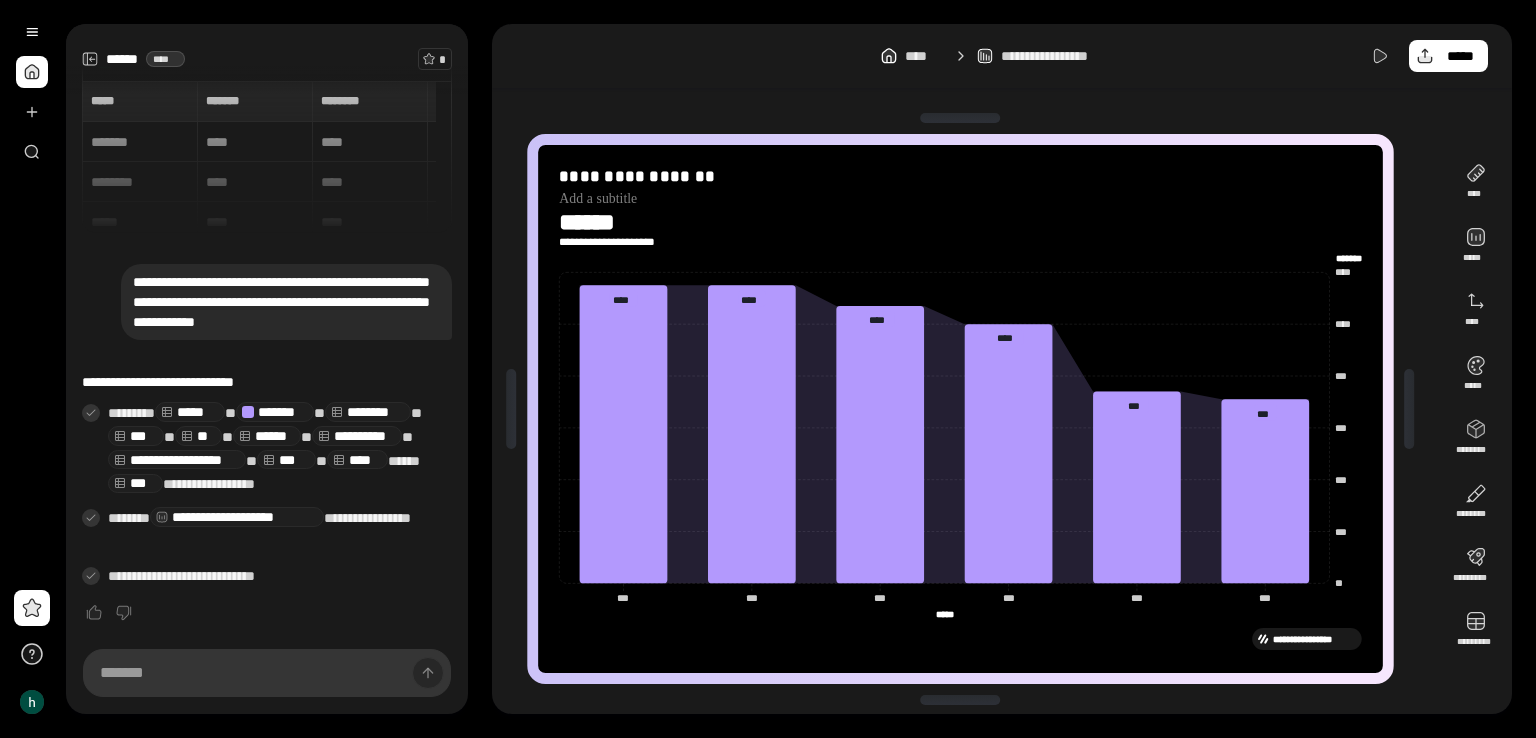 click on "**********" at bounding box center (960, 229) 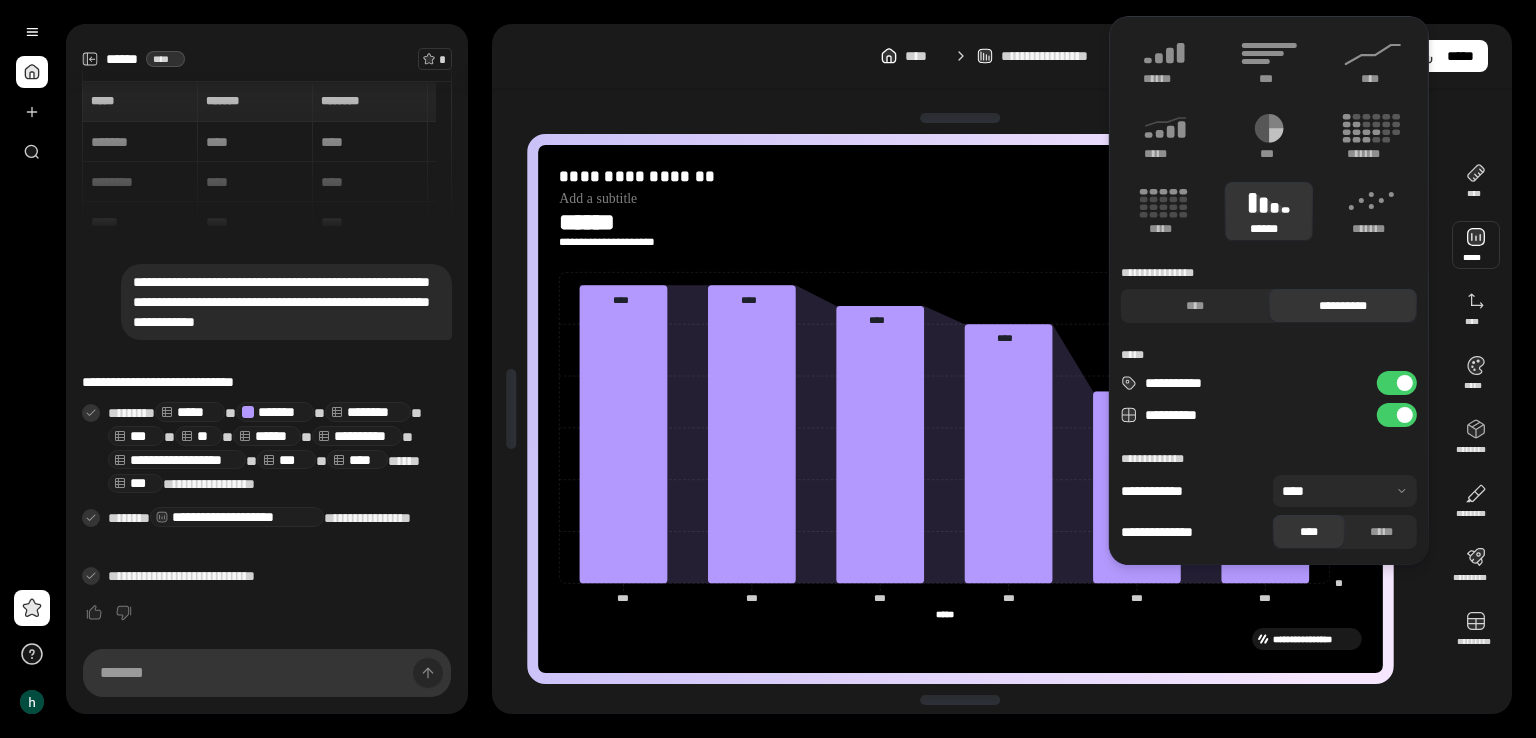 click at bounding box center (1476, 245) 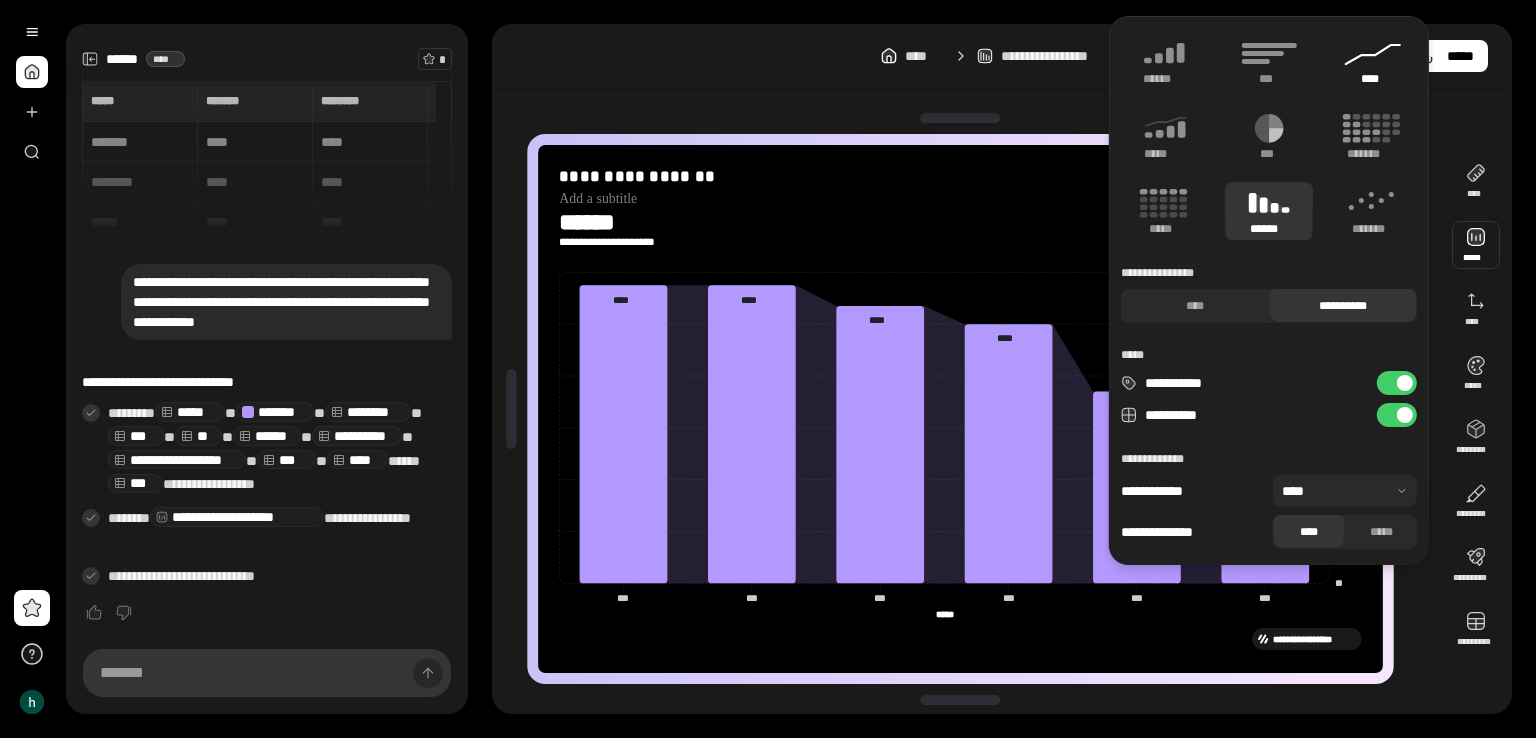 click 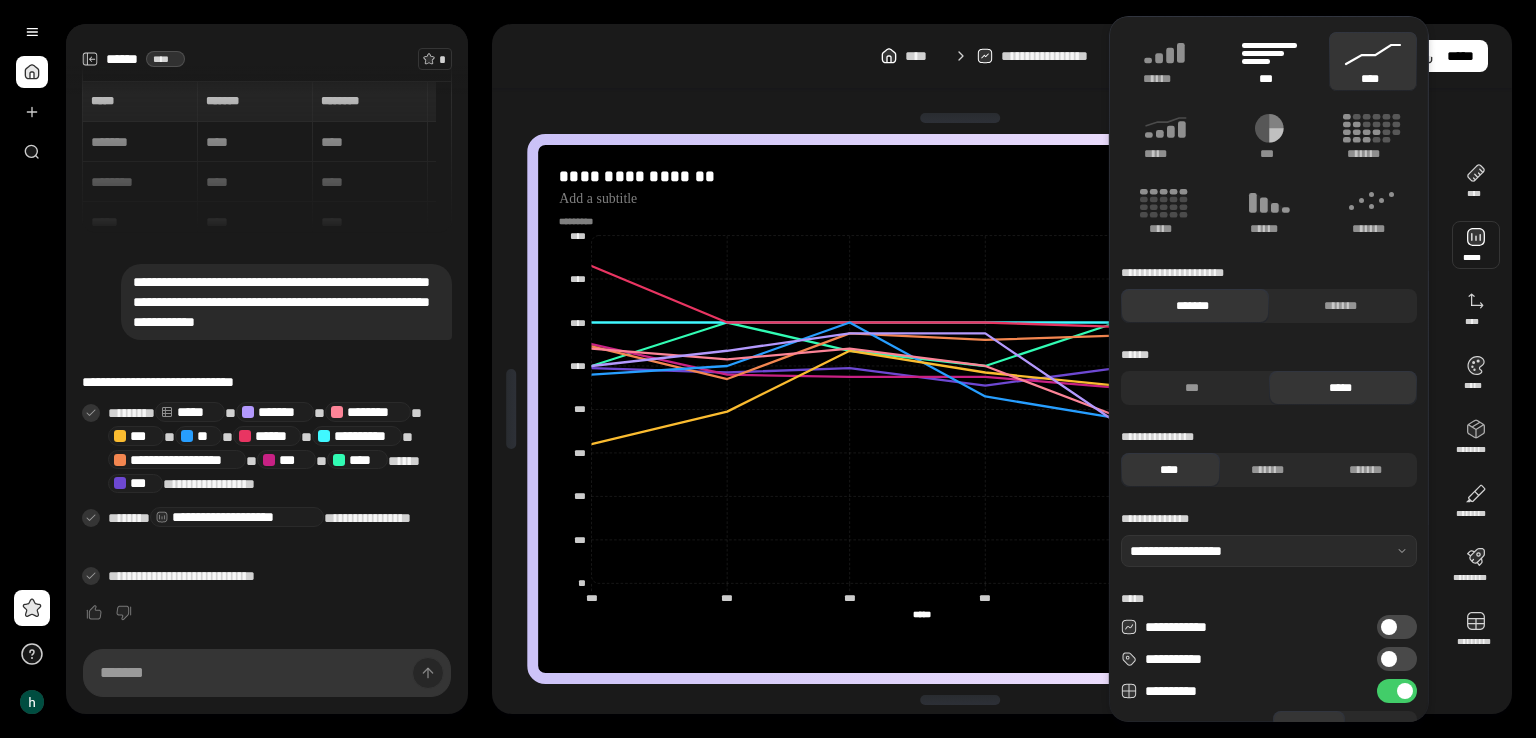 click 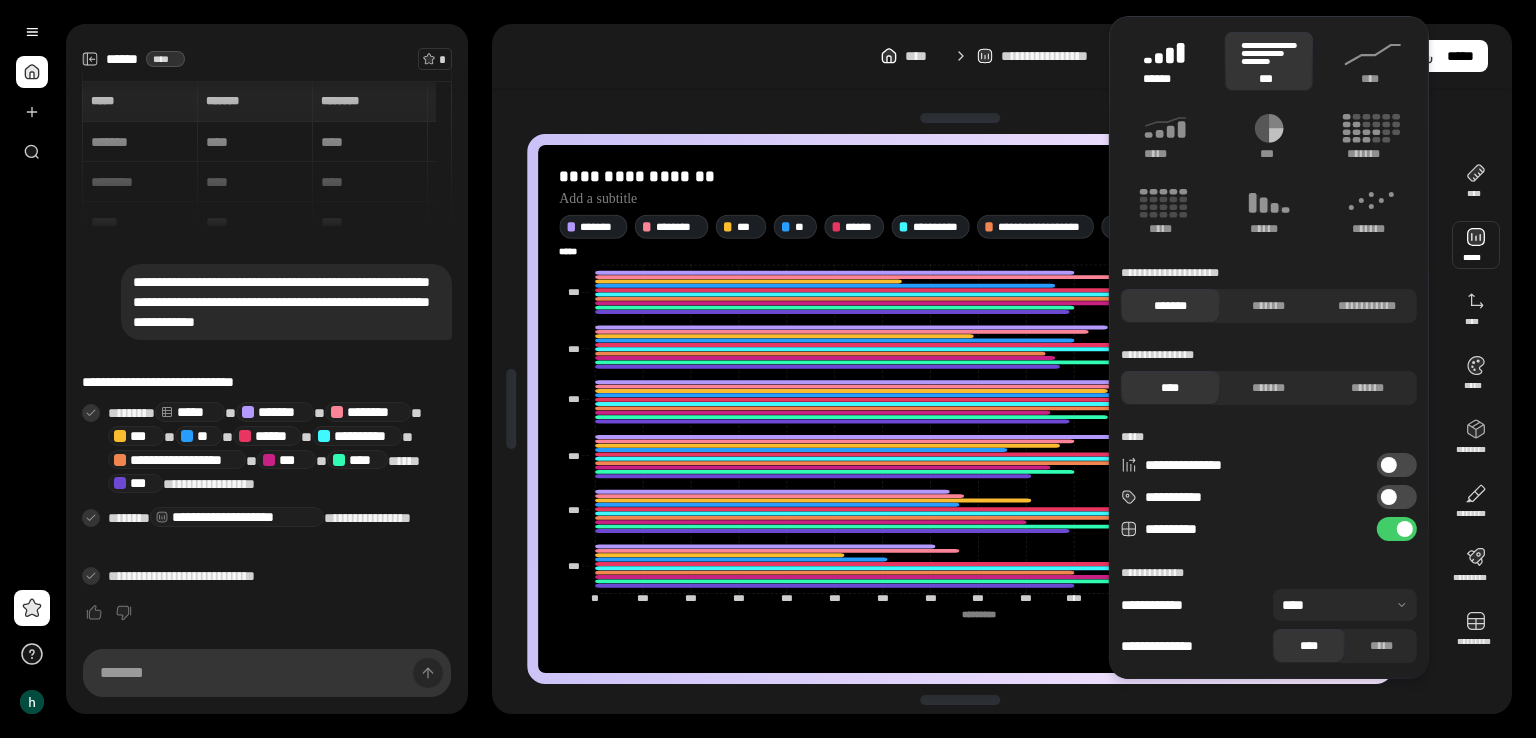 click on "******" at bounding box center [1165, 79] 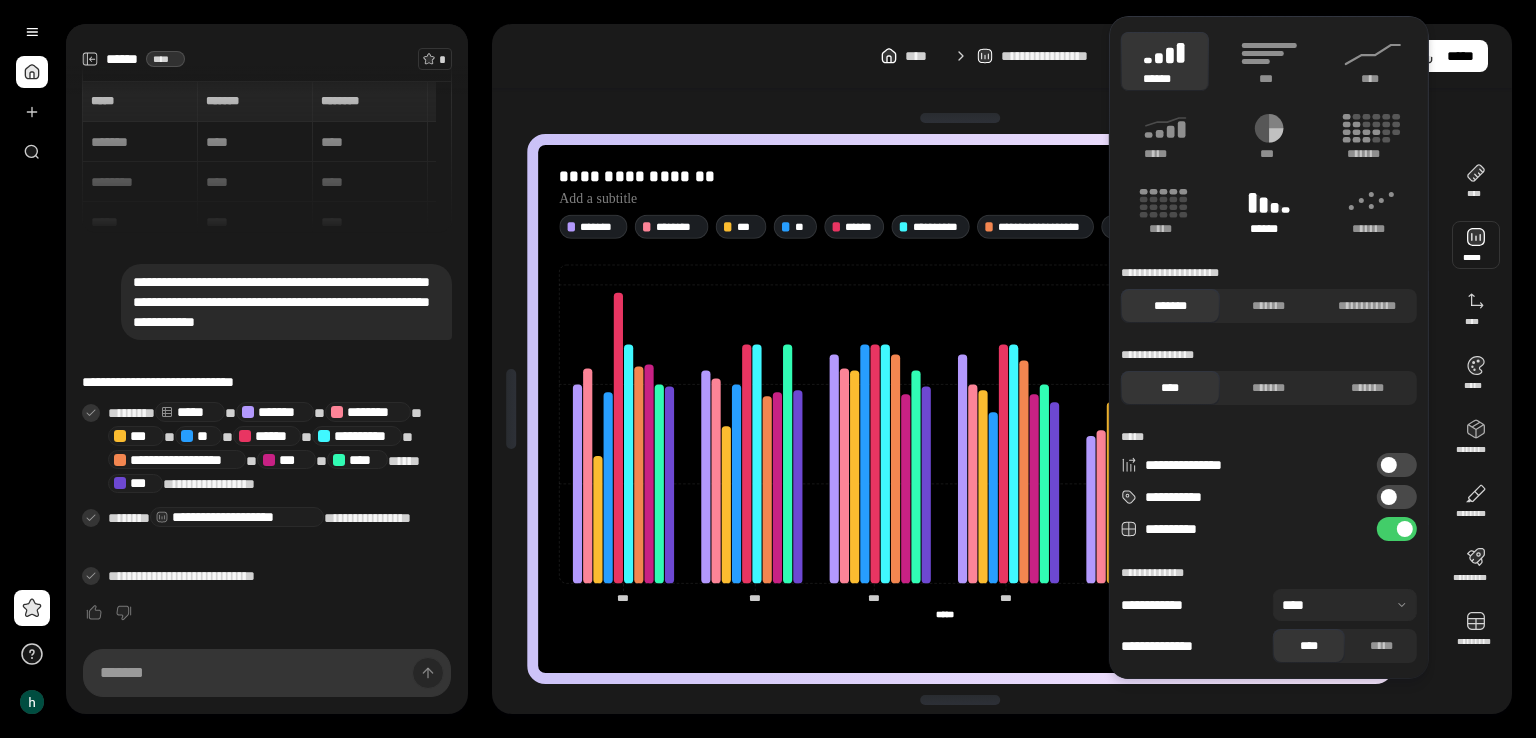 click 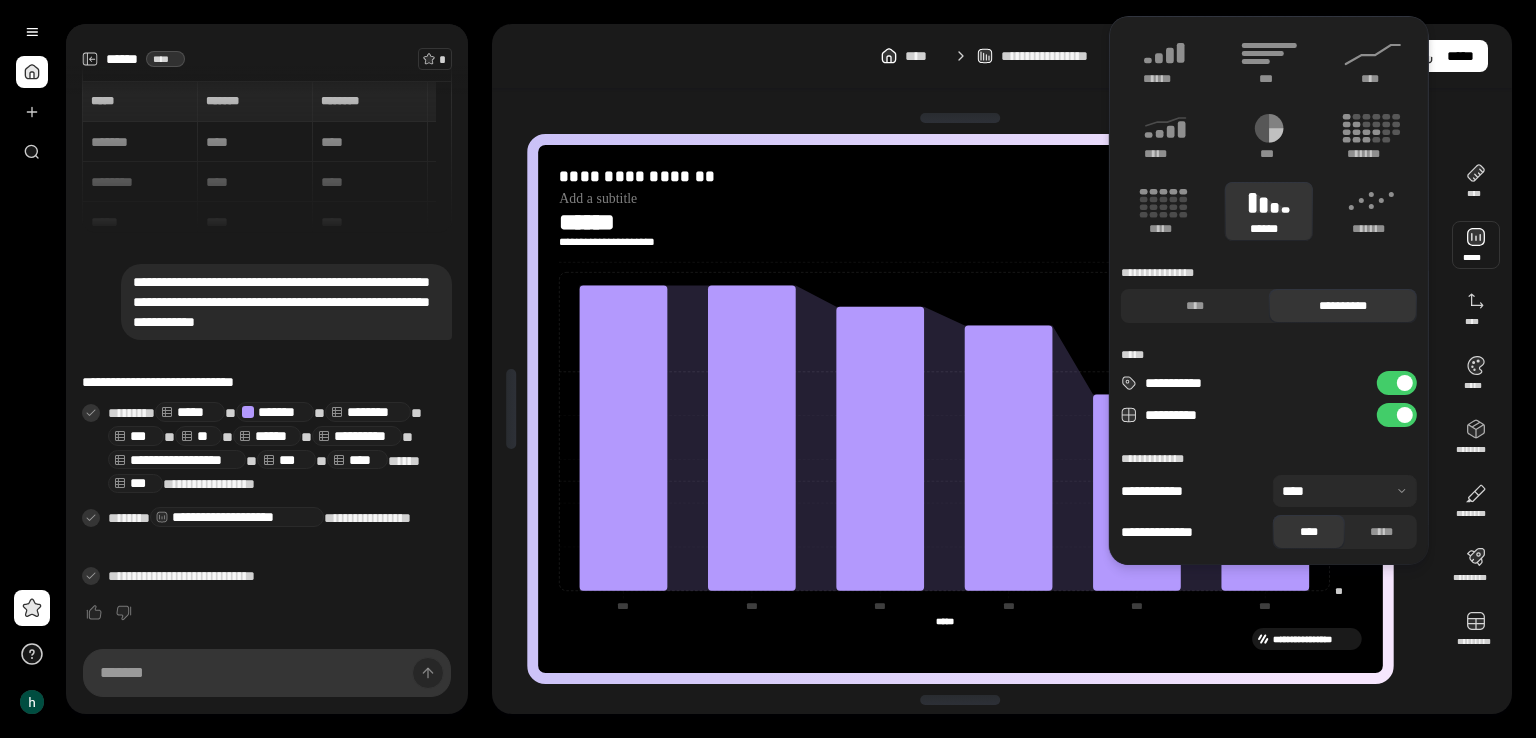 type on "*******" 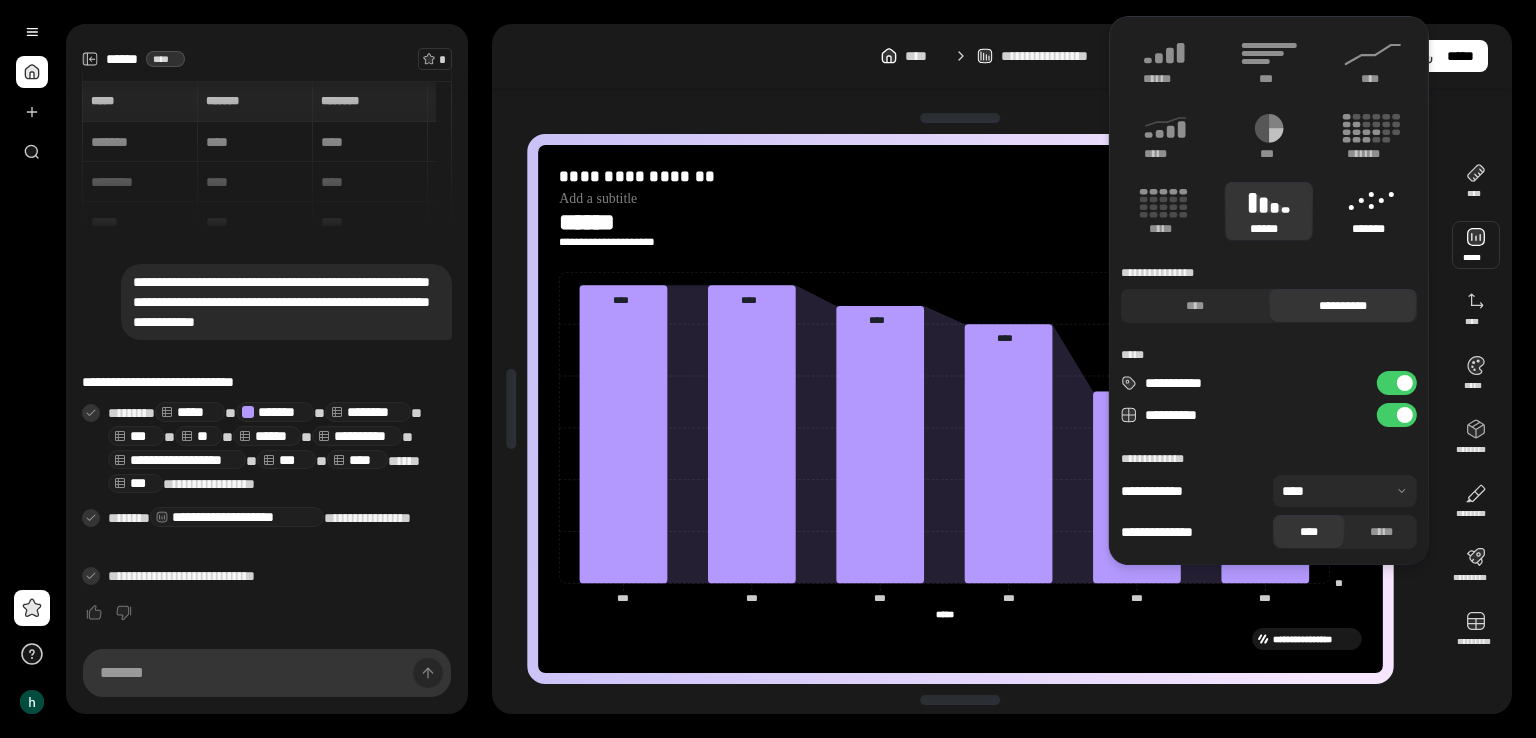 click 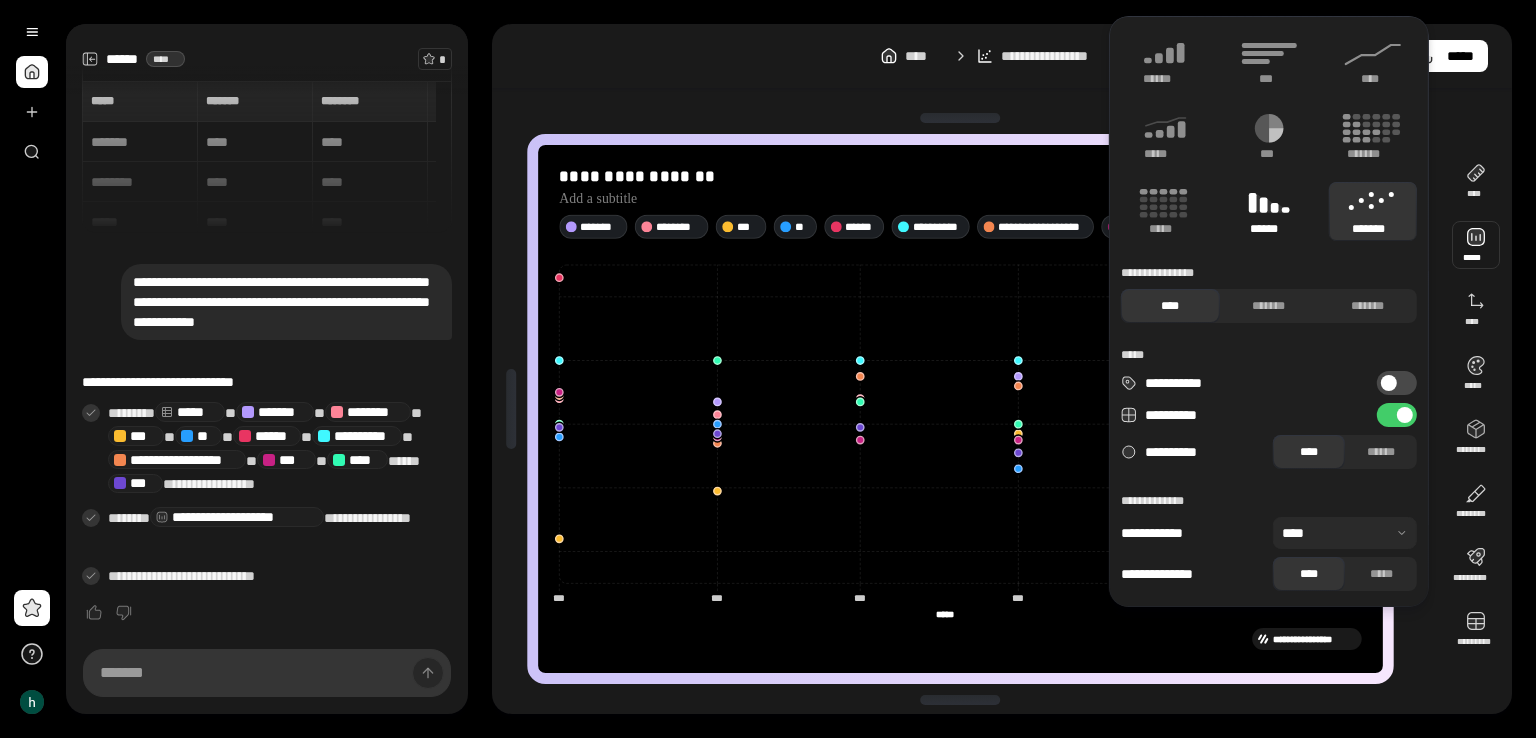 click 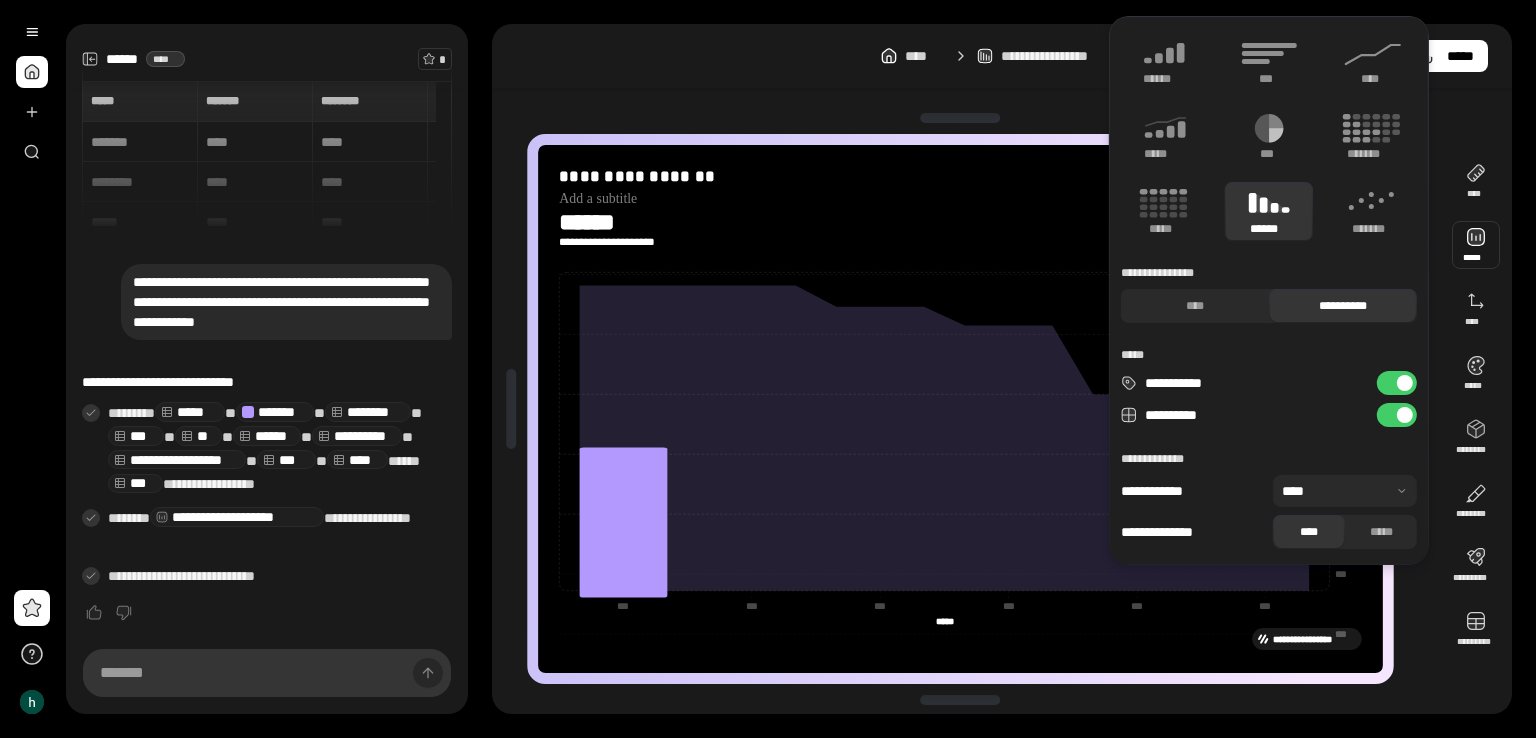 type on "*******" 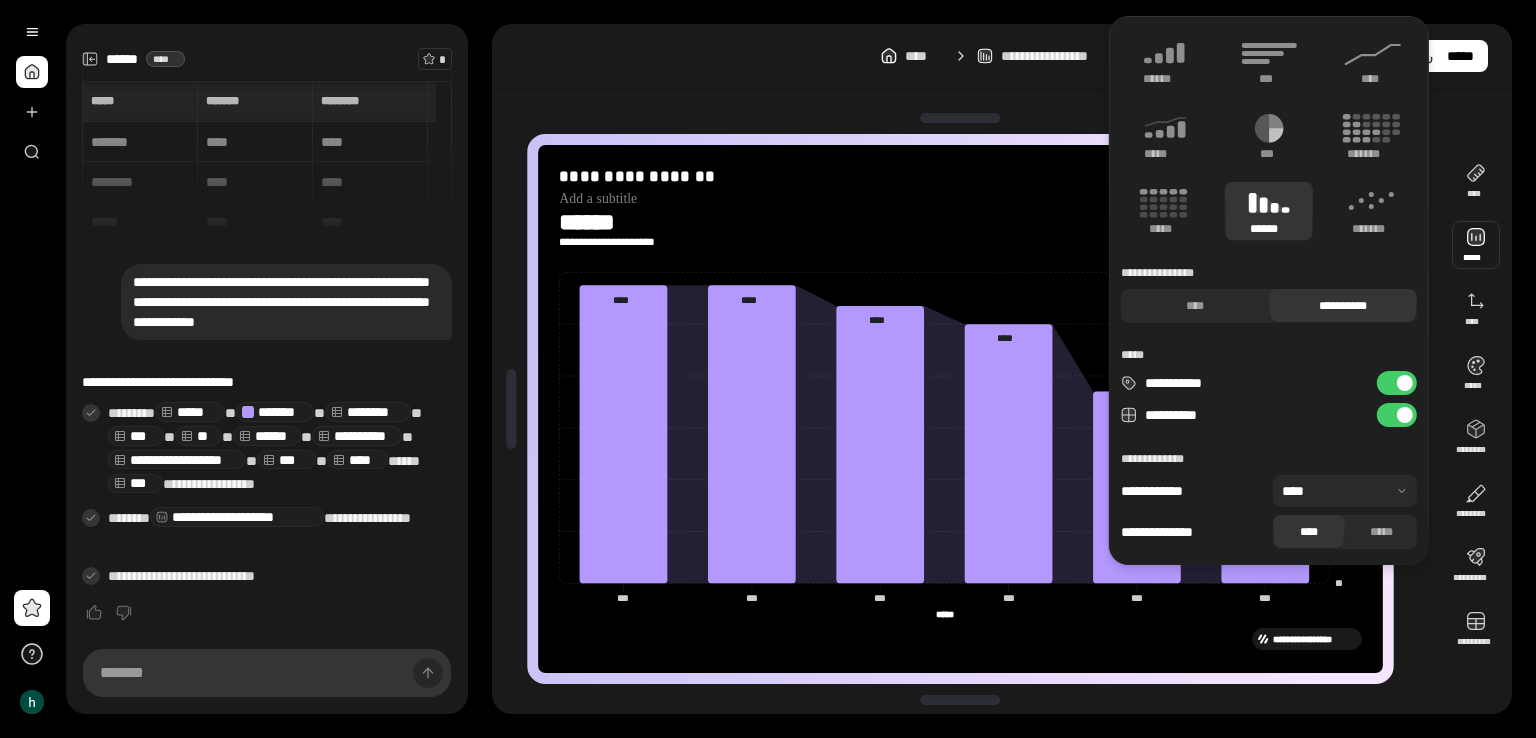 click on "**********" at bounding box center (960, 229) 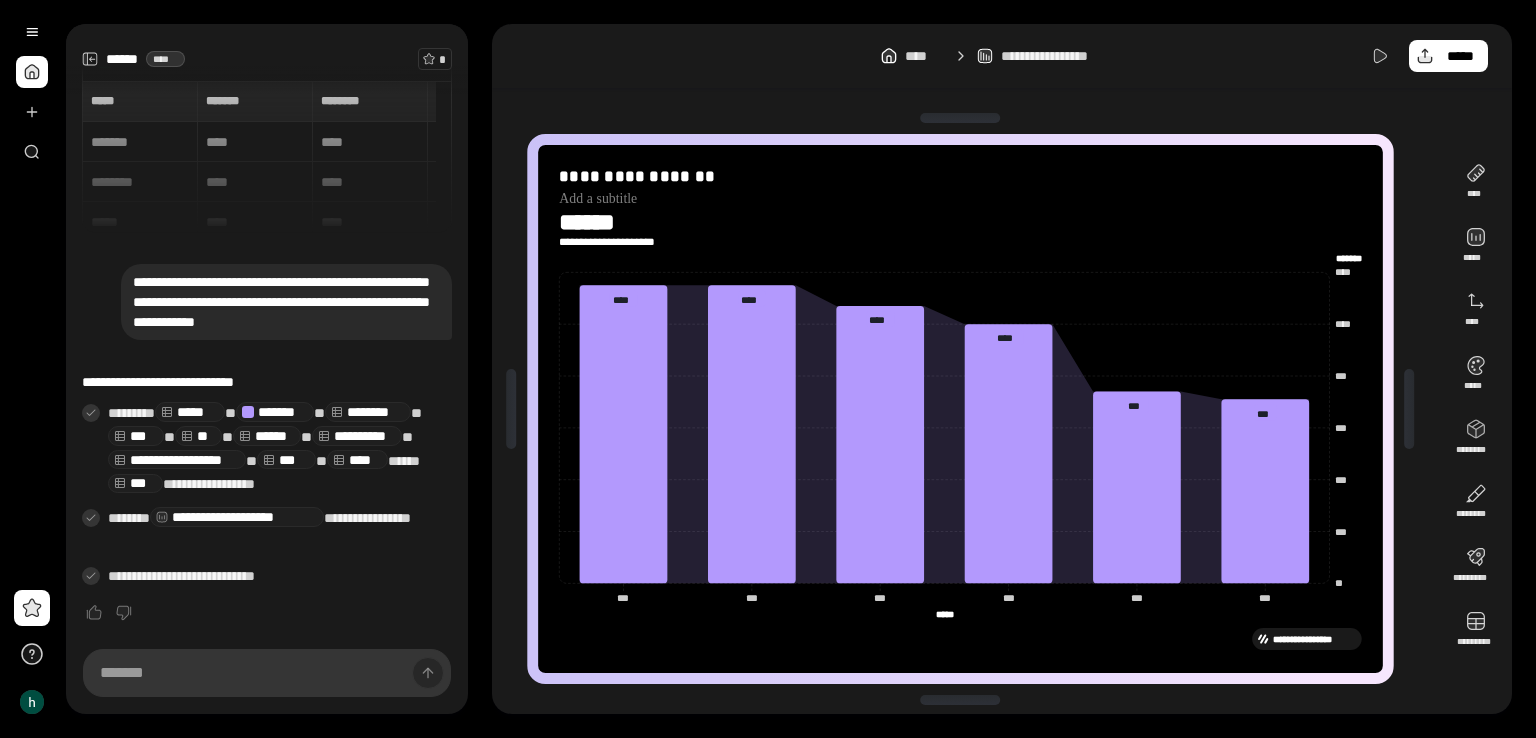click on "*******" at bounding box center [1344, 258] 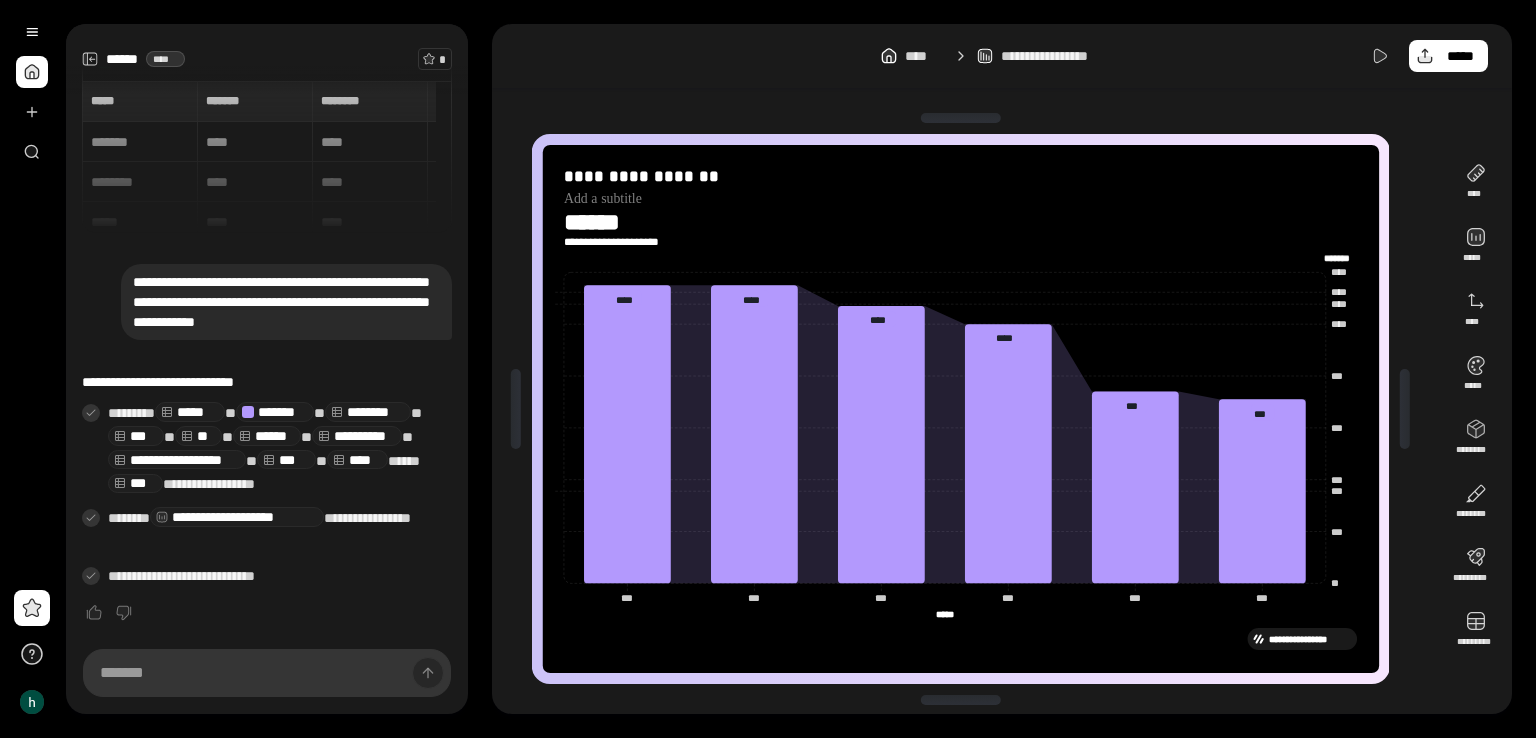 click at bounding box center (1405, 409) 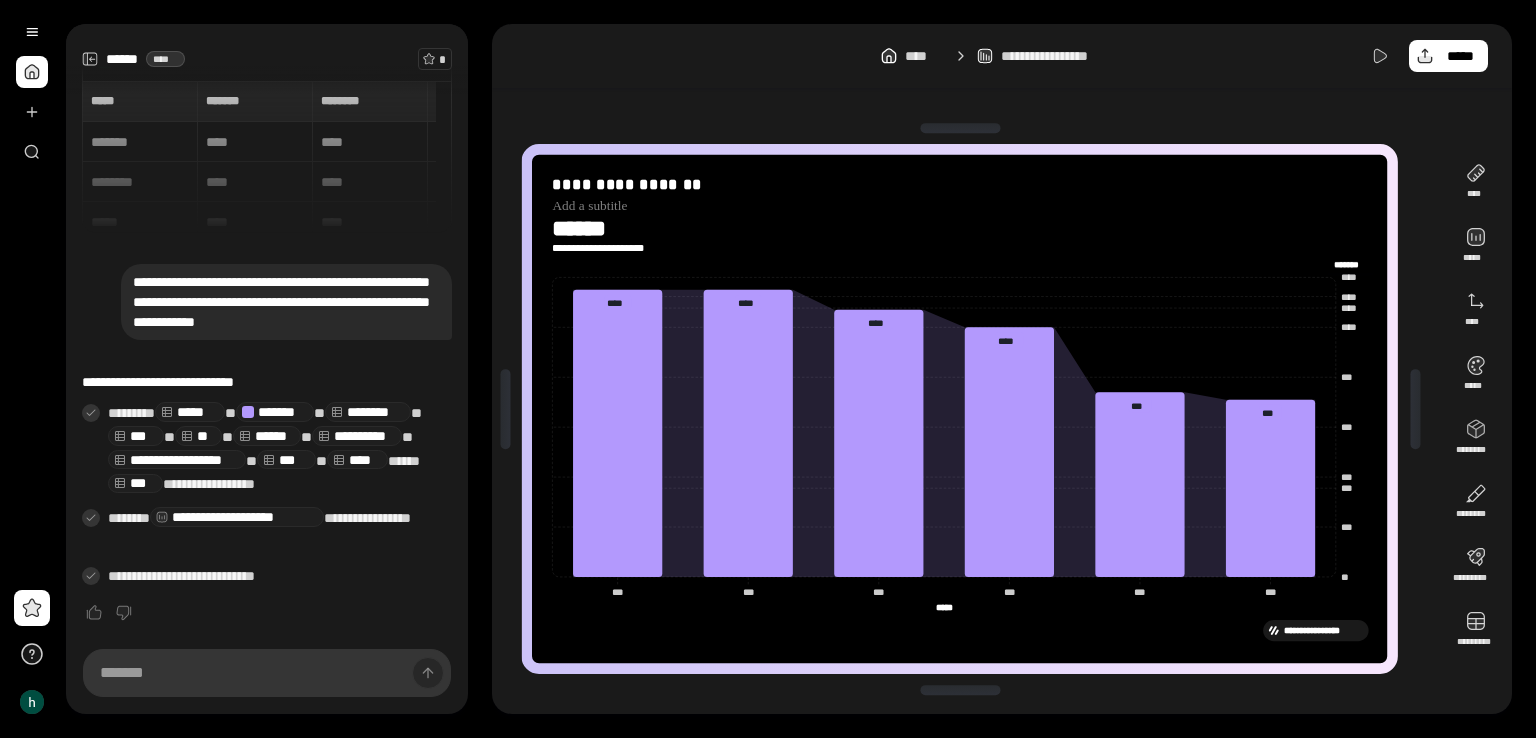 click at bounding box center [1415, 409] 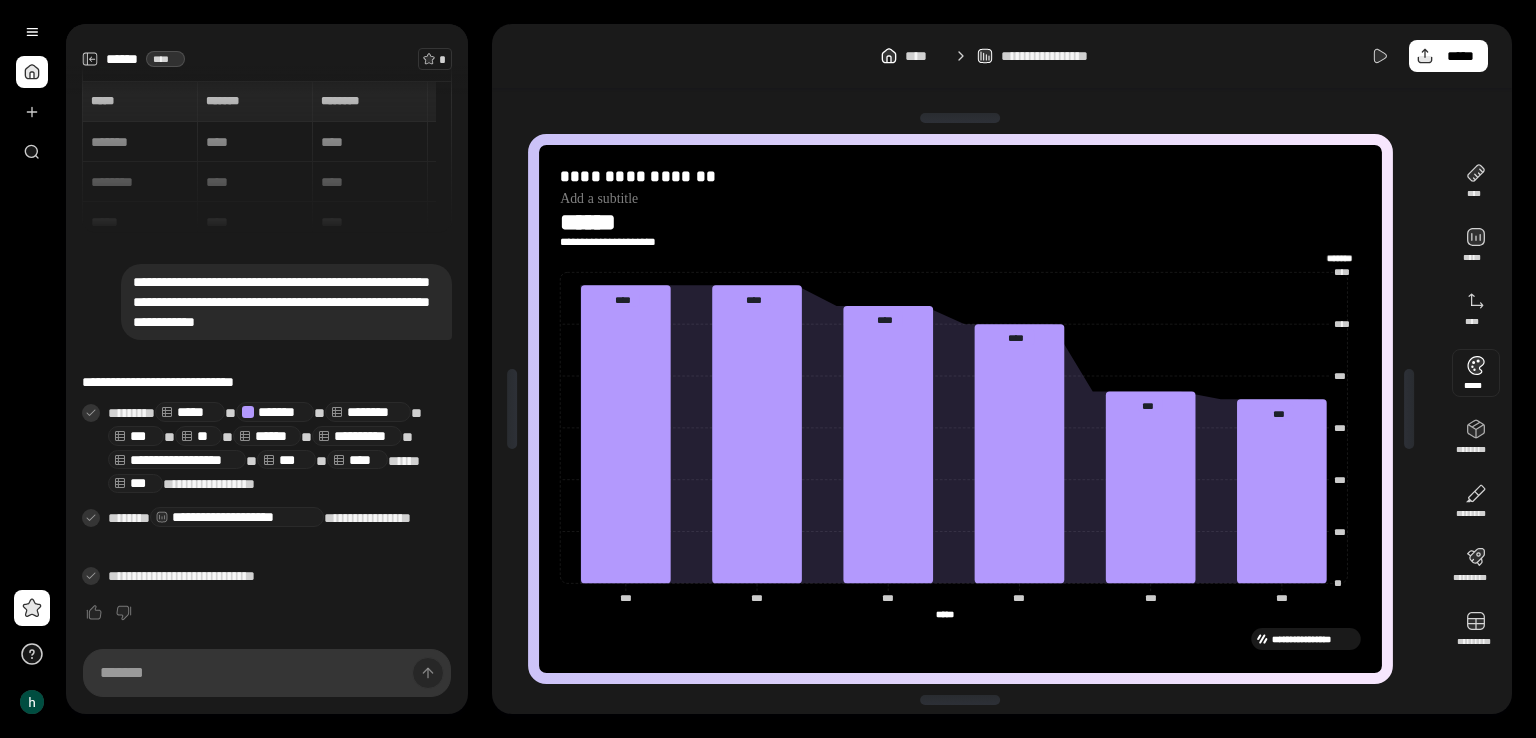 click at bounding box center (1476, 373) 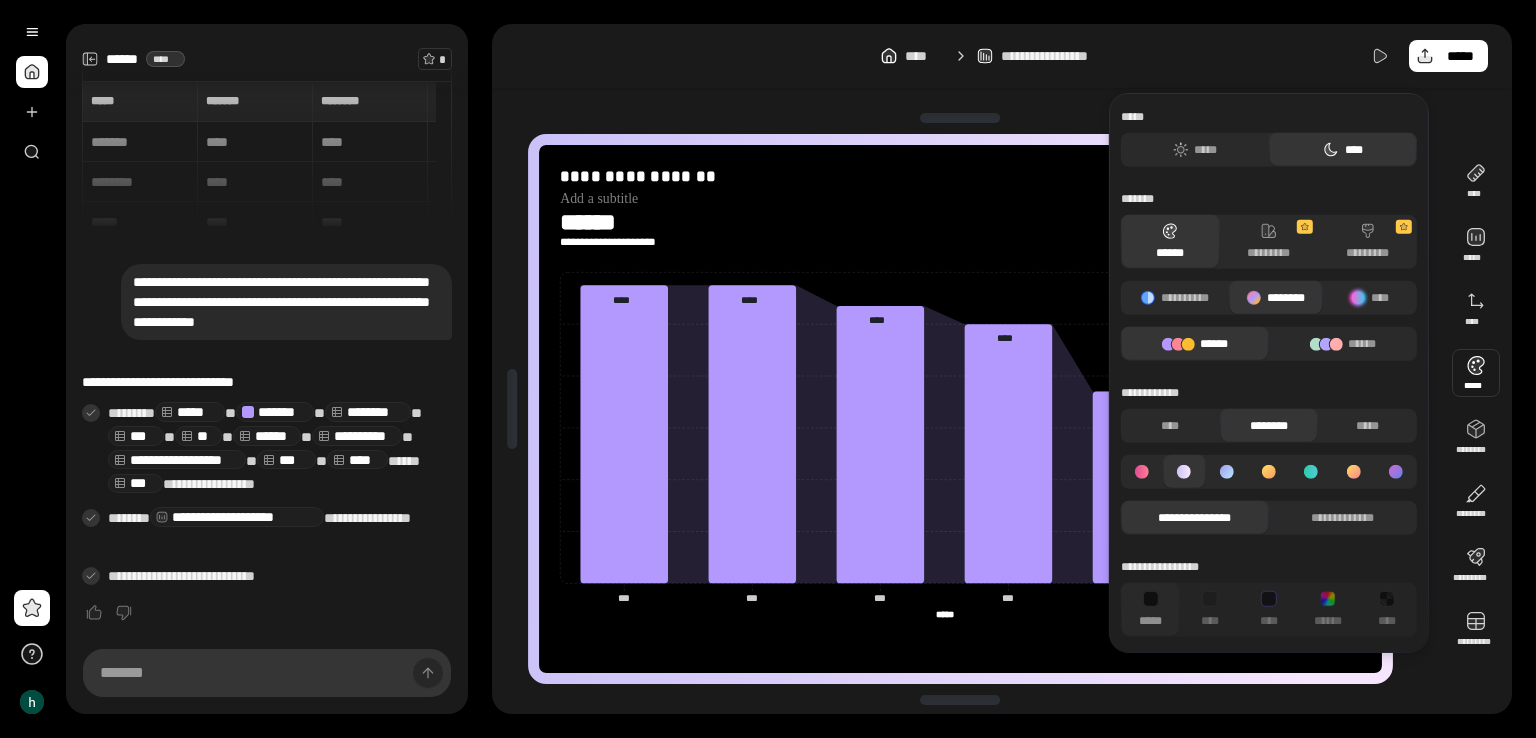 click on "**********" at bounding box center (960, 229) 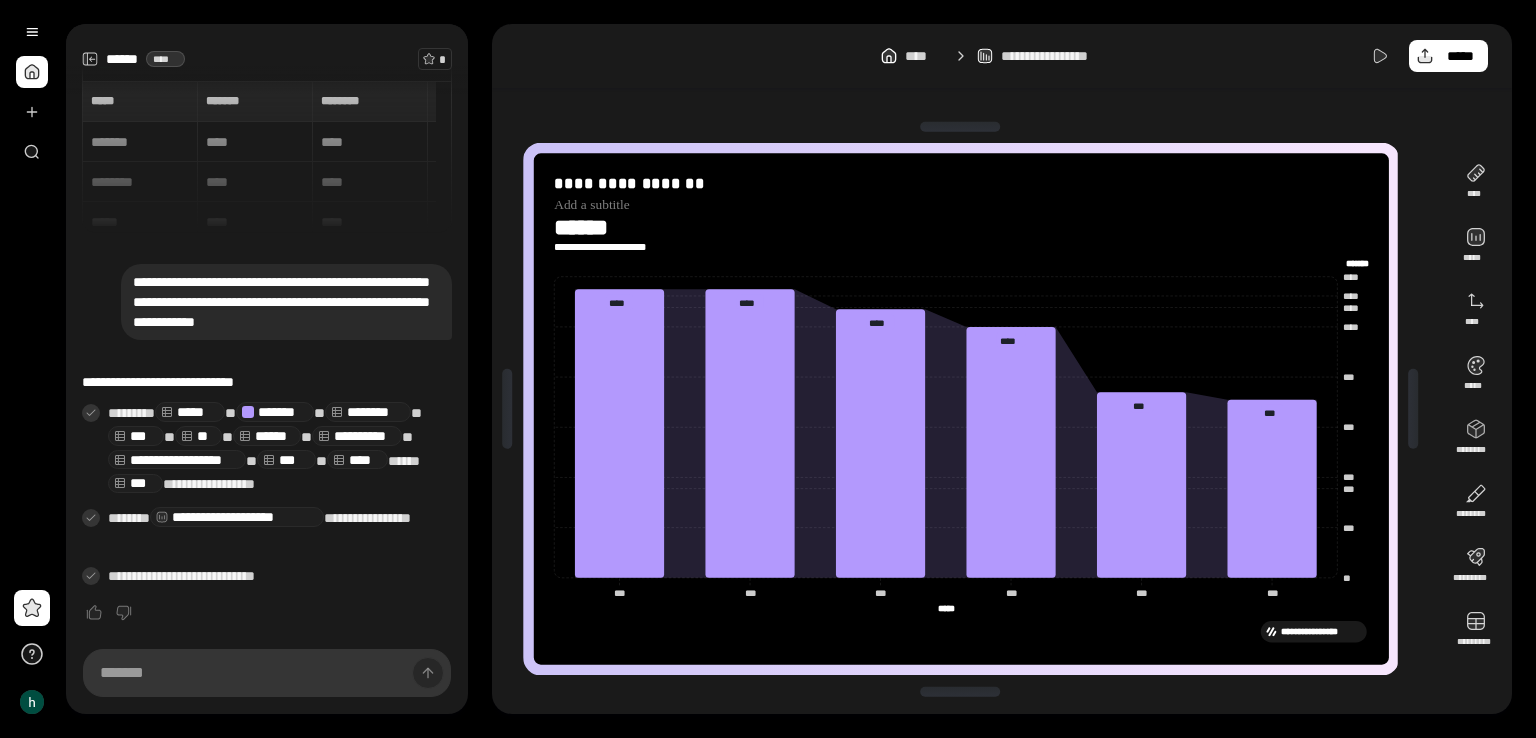 click at bounding box center [1414, 409] 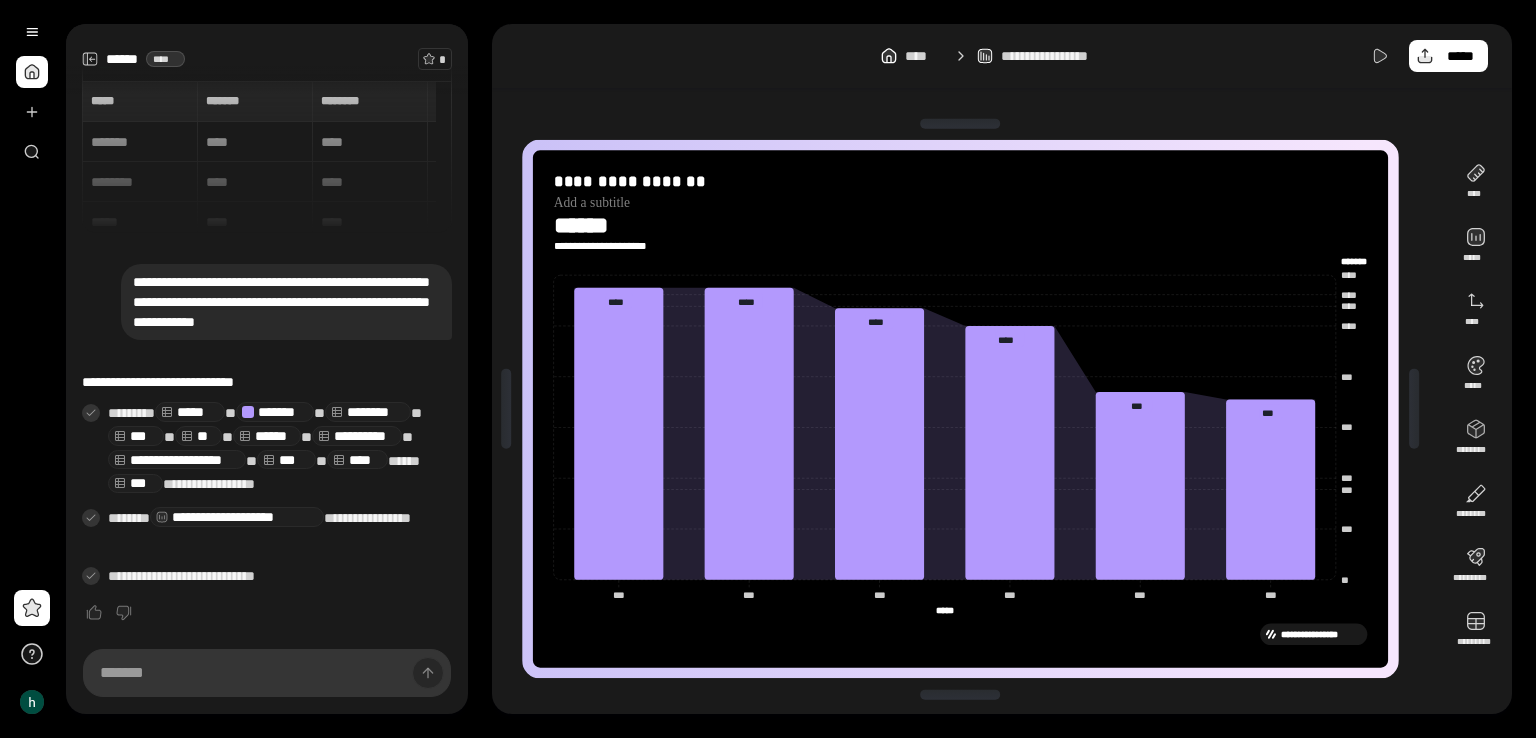 click at bounding box center (1415, 409) 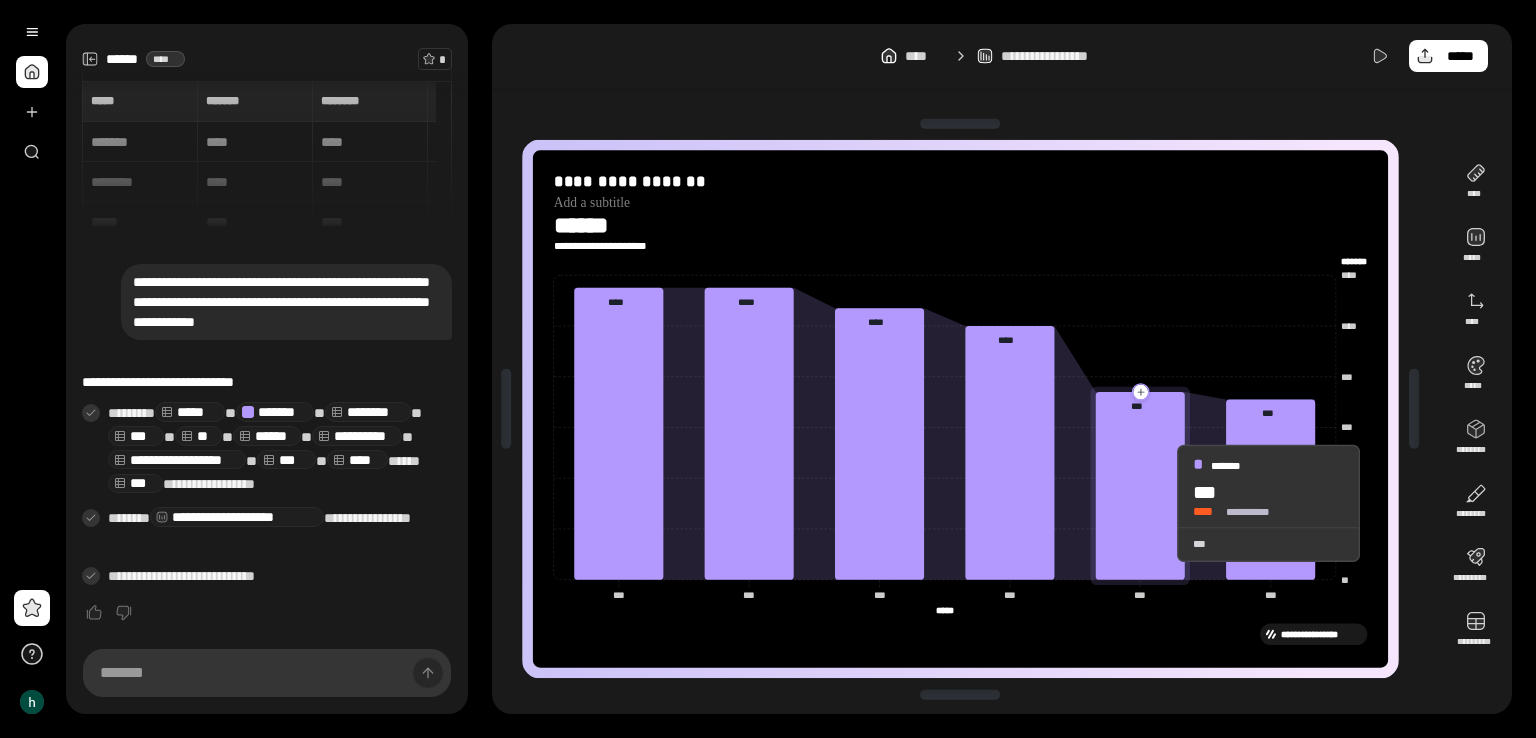 scroll, scrollTop: 0, scrollLeft: 0, axis: both 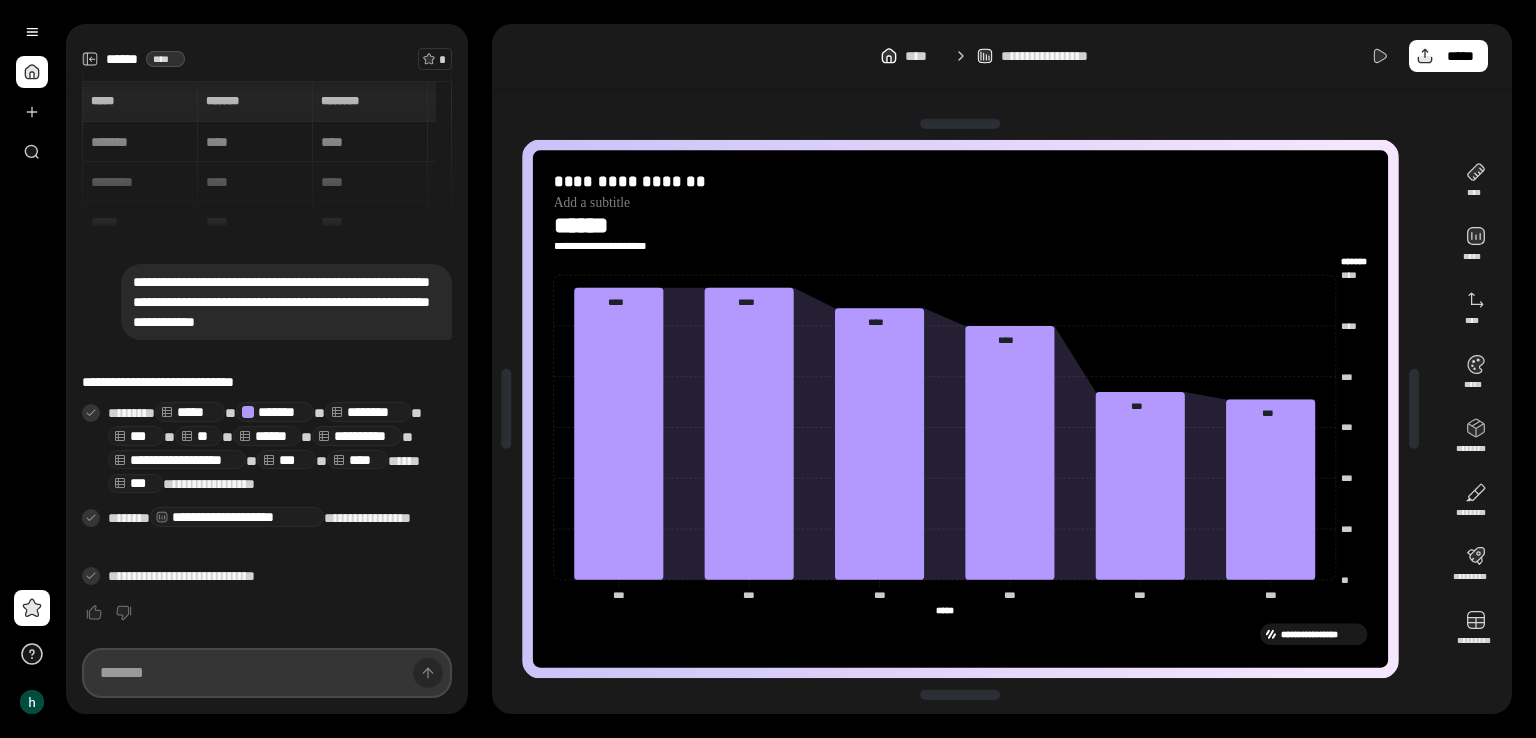 click at bounding box center (267, 673) 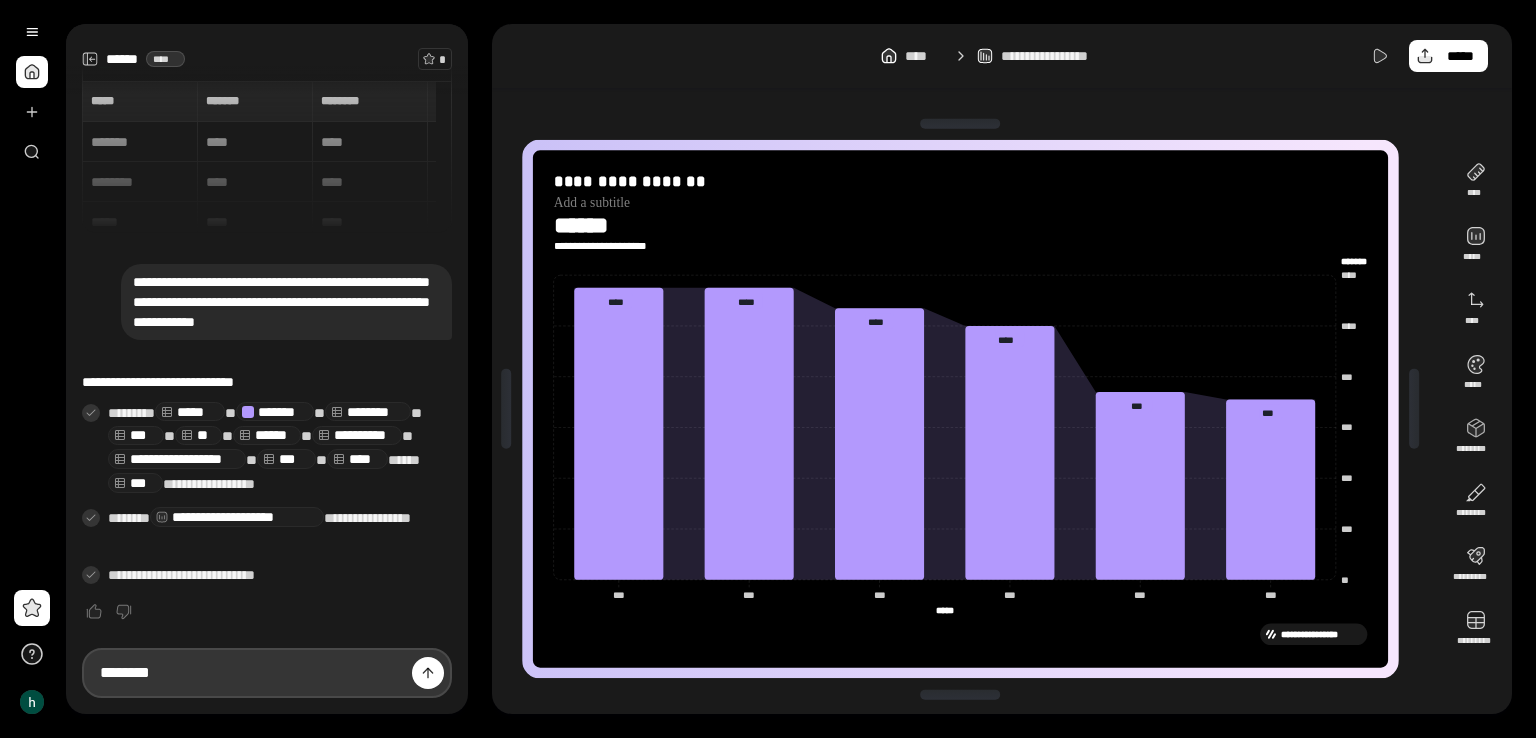 type on "********" 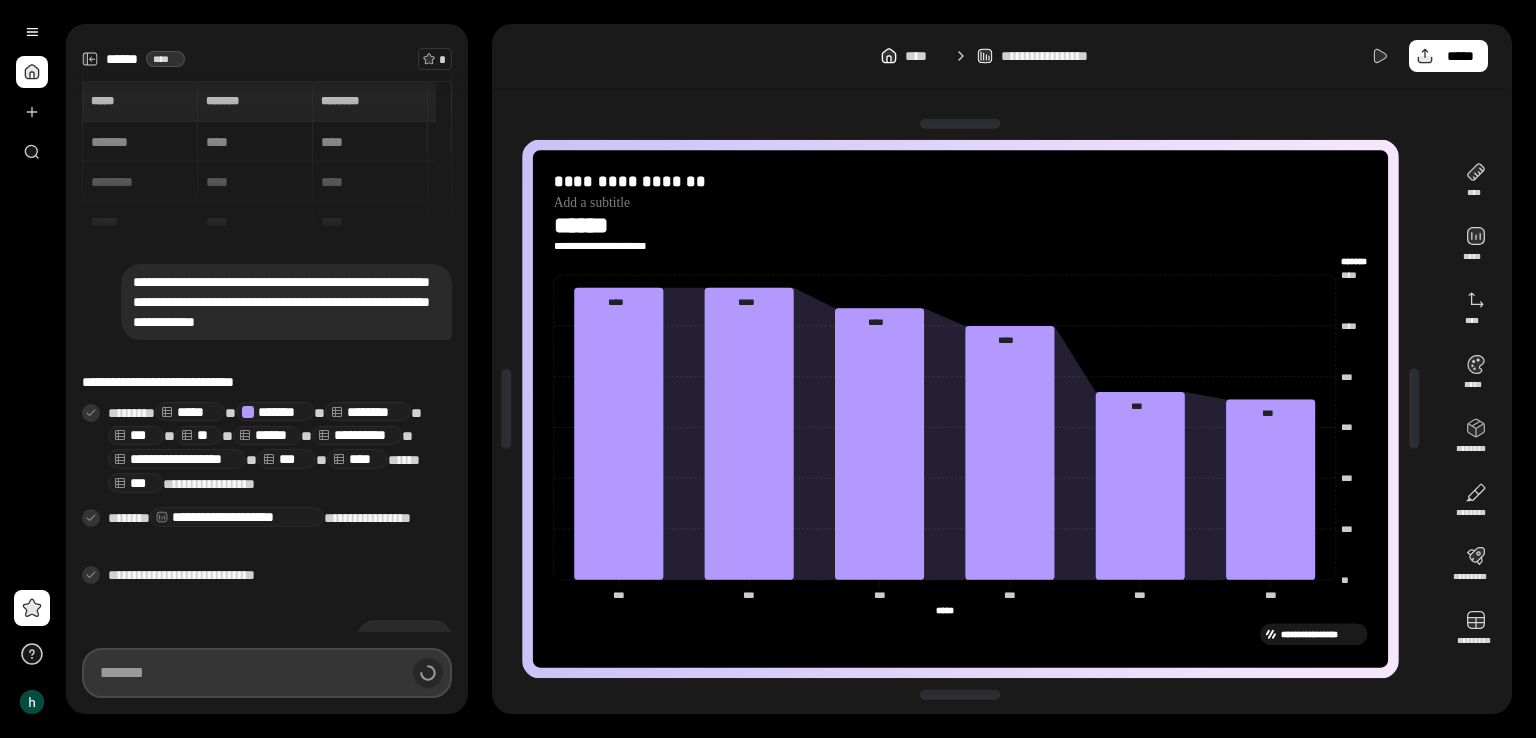 scroll, scrollTop: 32, scrollLeft: 0, axis: vertical 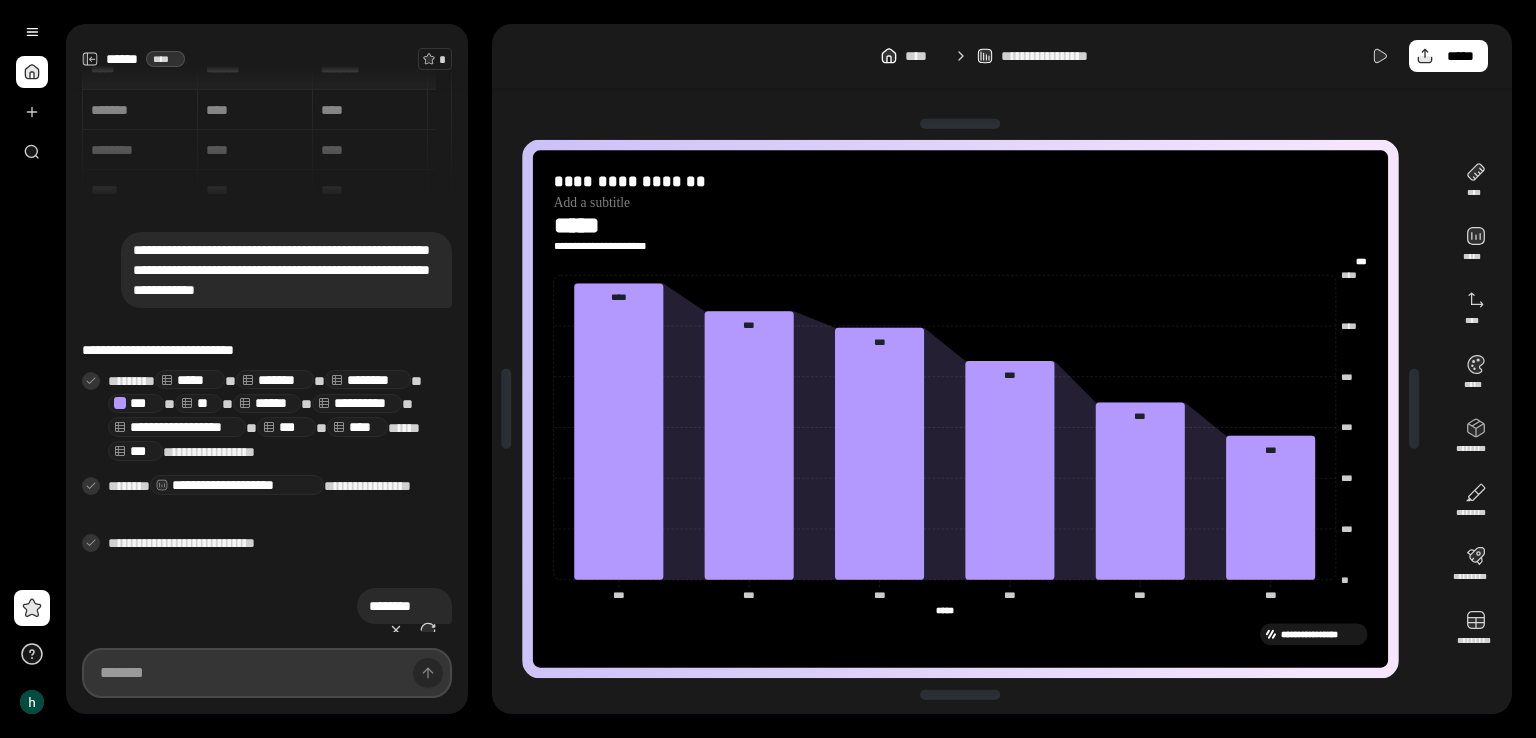 type on "***" 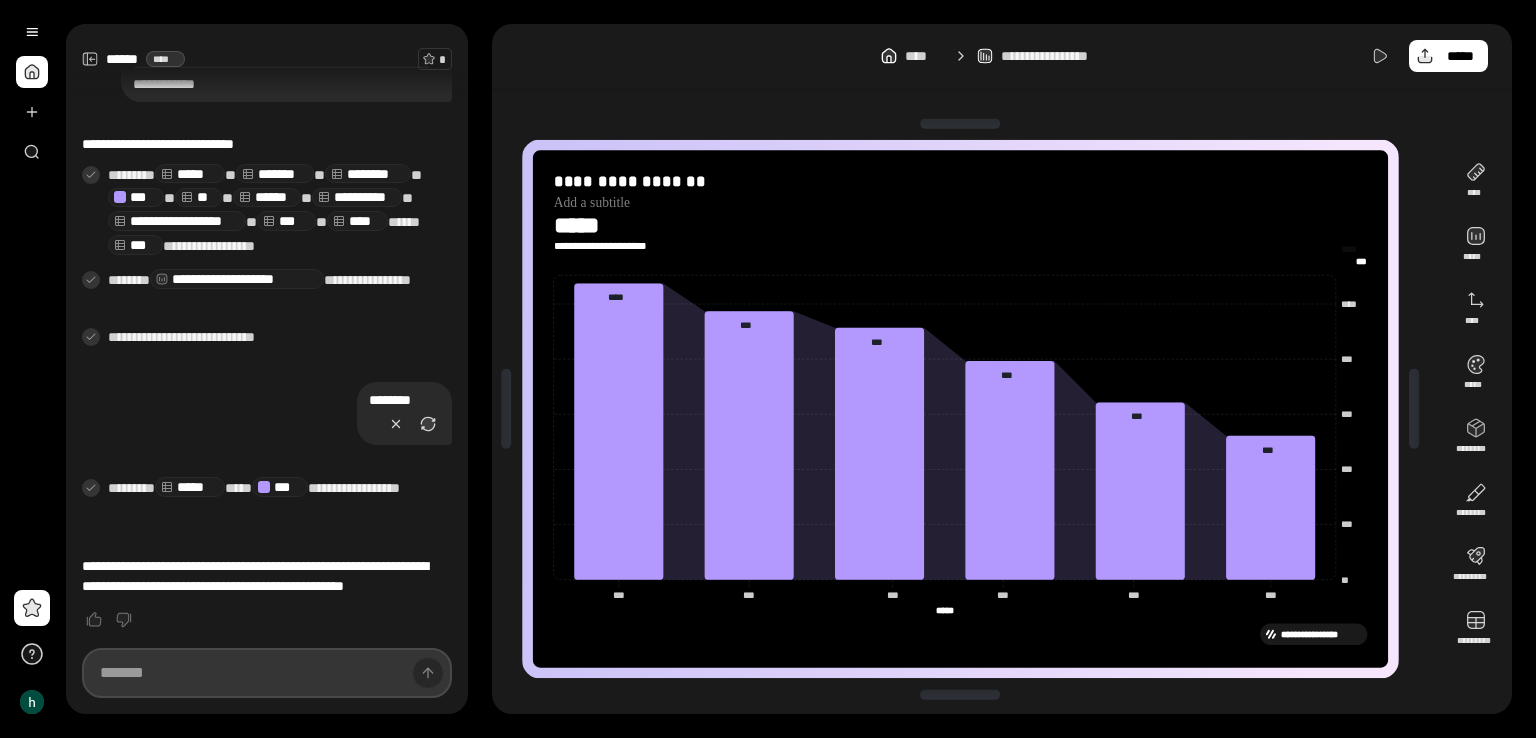 scroll, scrollTop: 266, scrollLeft: 0, axis: vertical 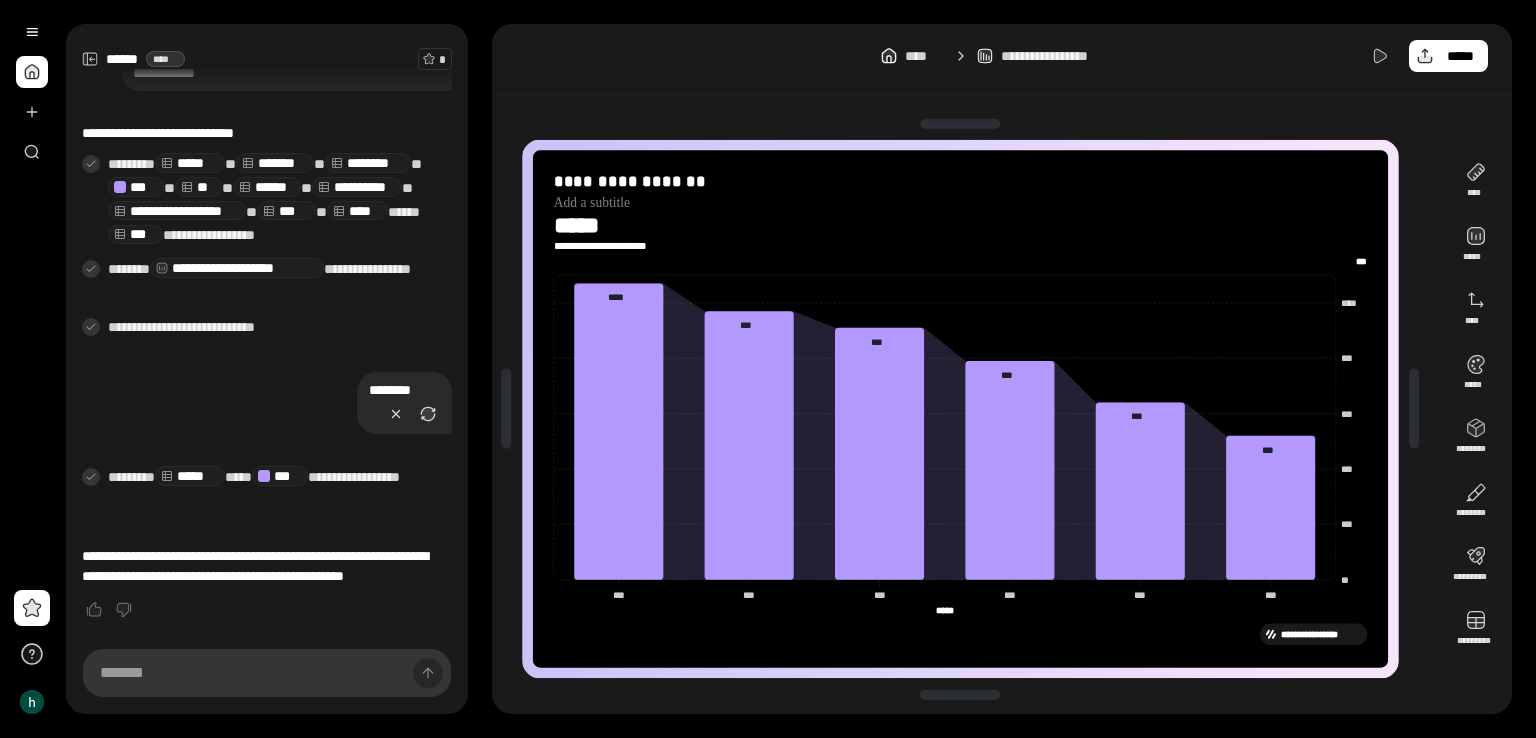 click on "**" at bounding box center (198, 187) 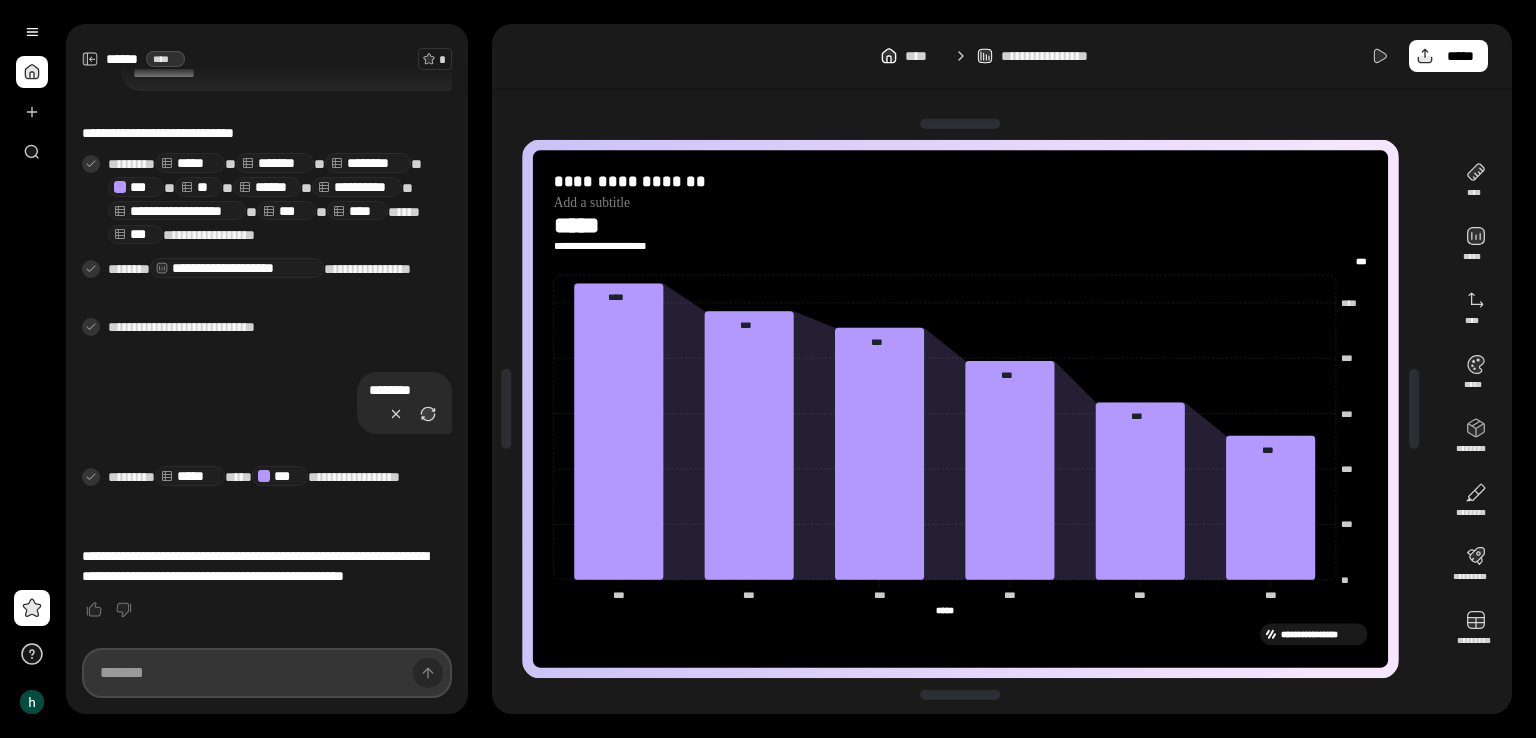 click at bounding box center [267, 673] 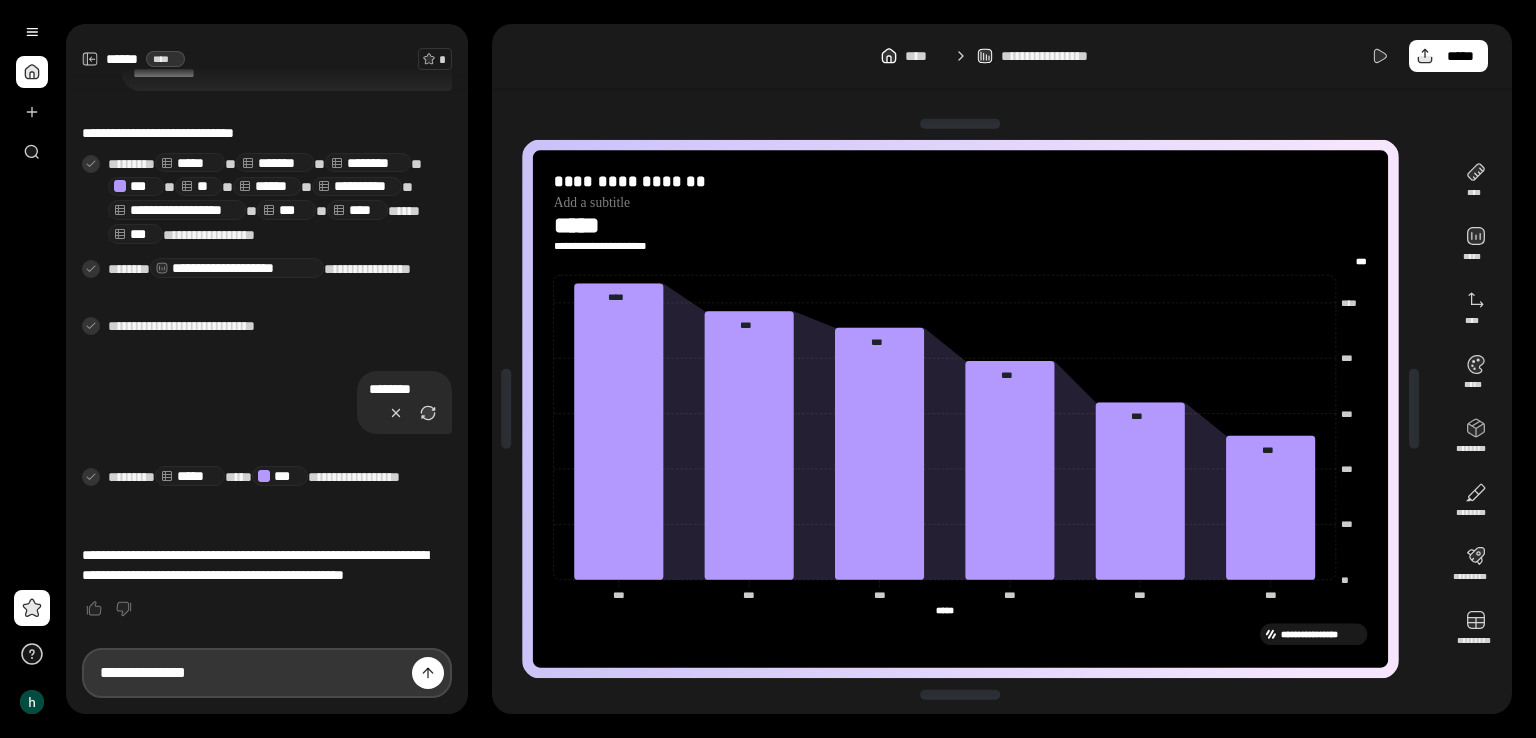 type on "**********" 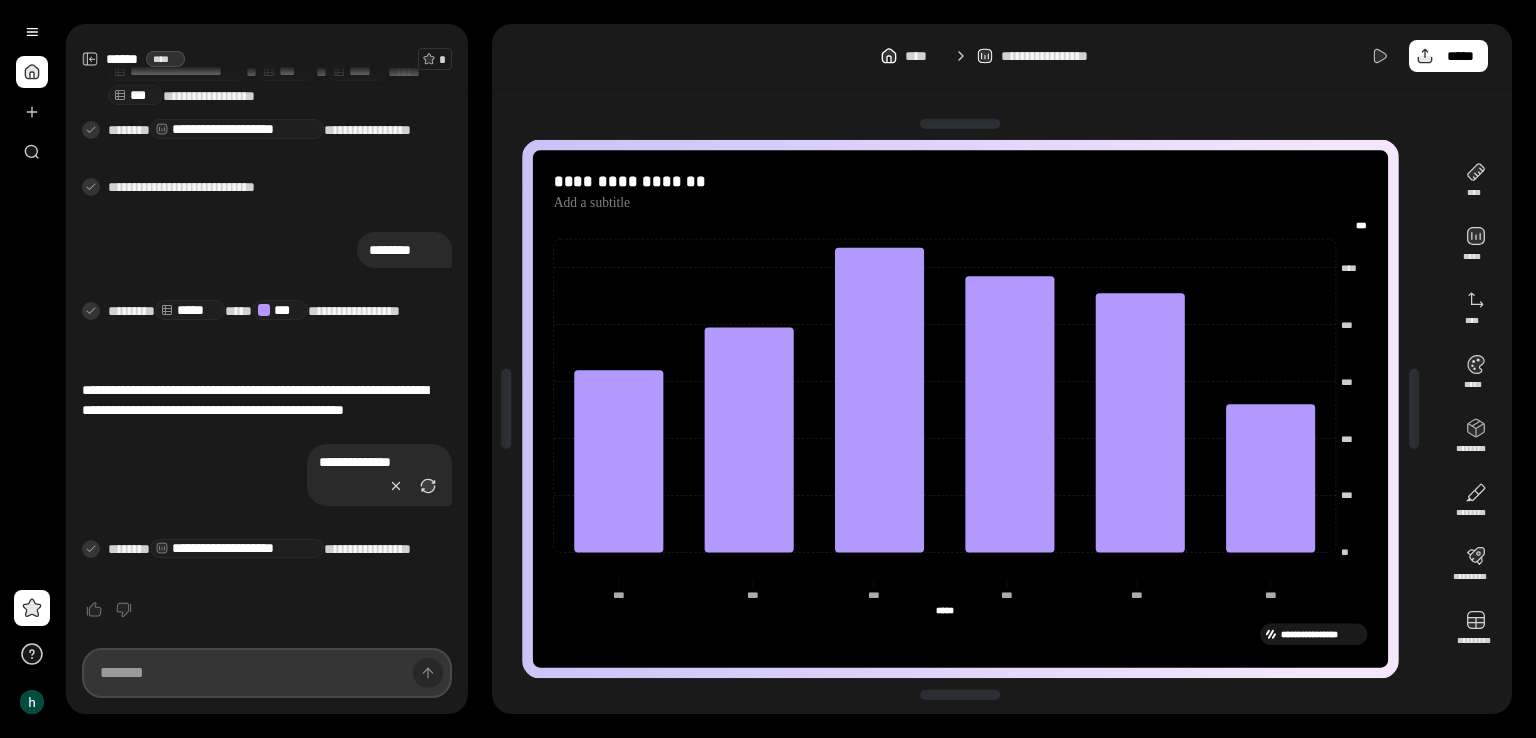 scroll, scrollTop: 406, scrollLeft: 0, axis: vertical 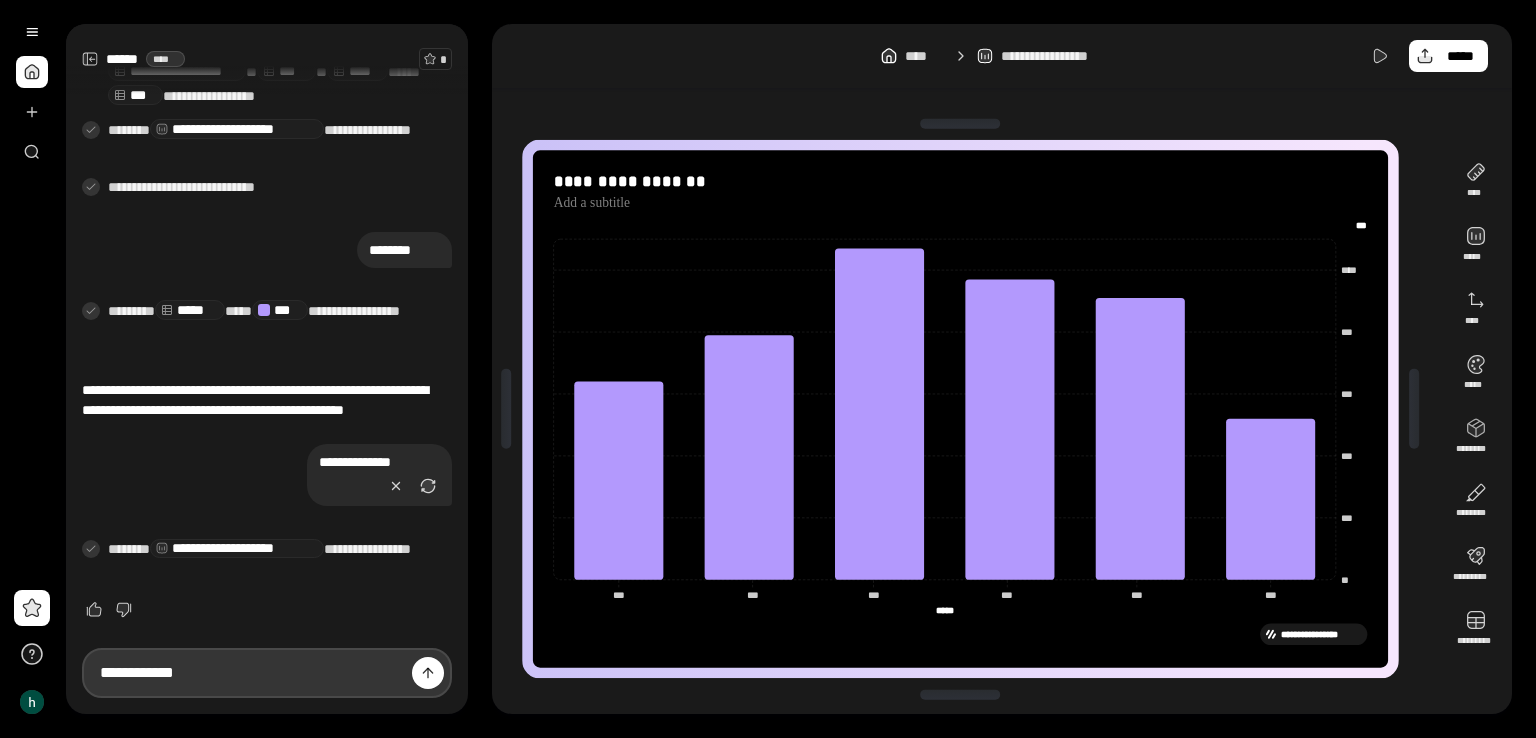 type on "**********" 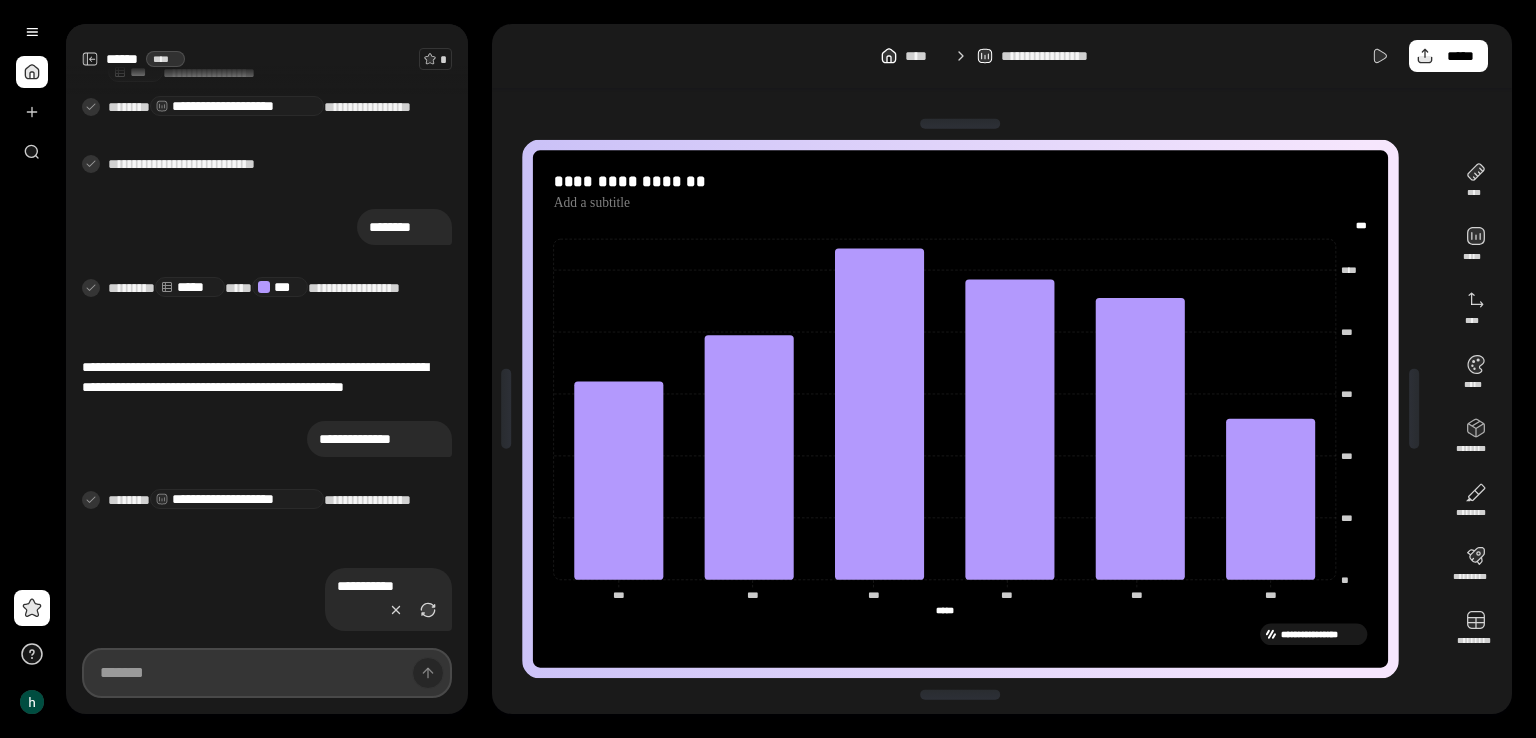 scroll, scrollTop: 553, scrollLeft: 0, axis: vertical 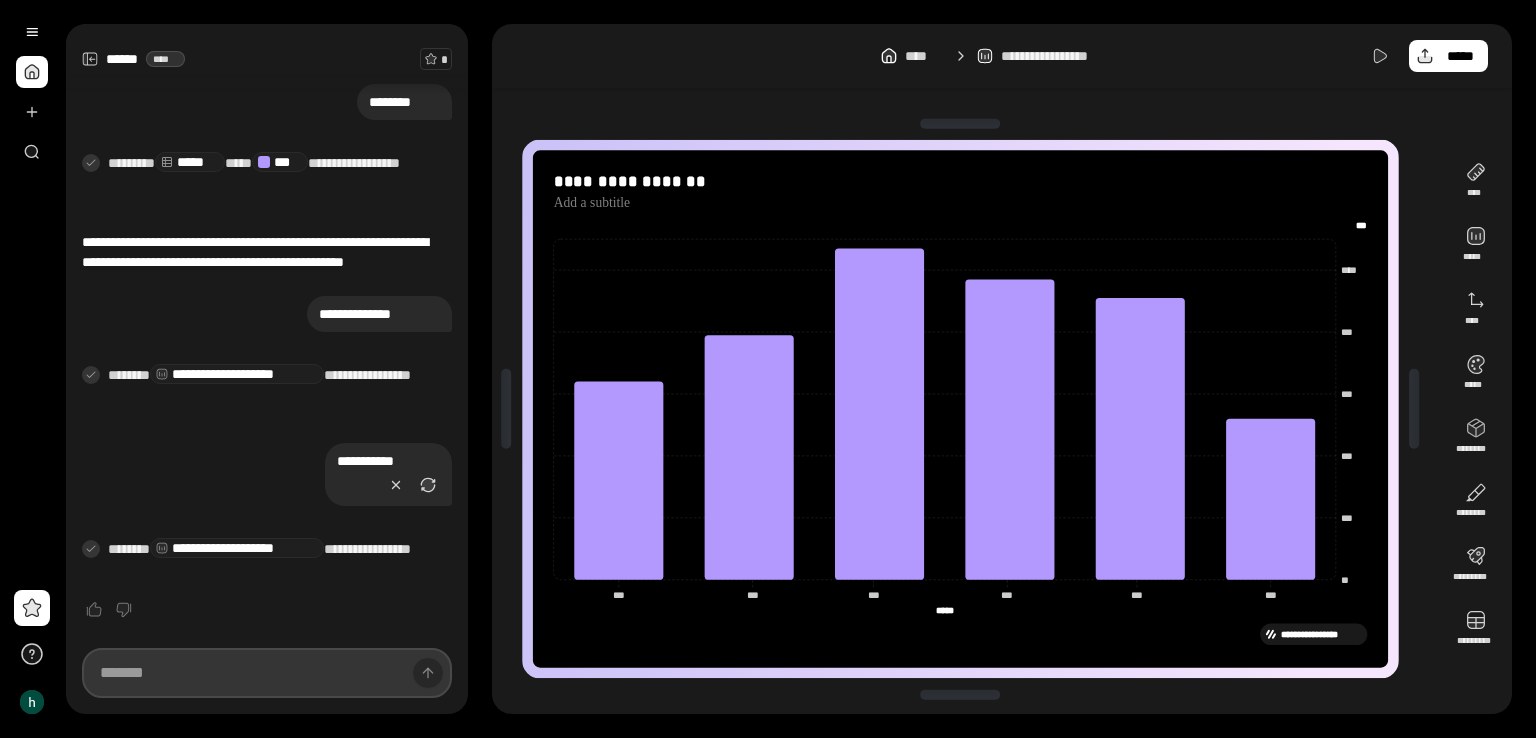 click at bounding box center (267, 673) 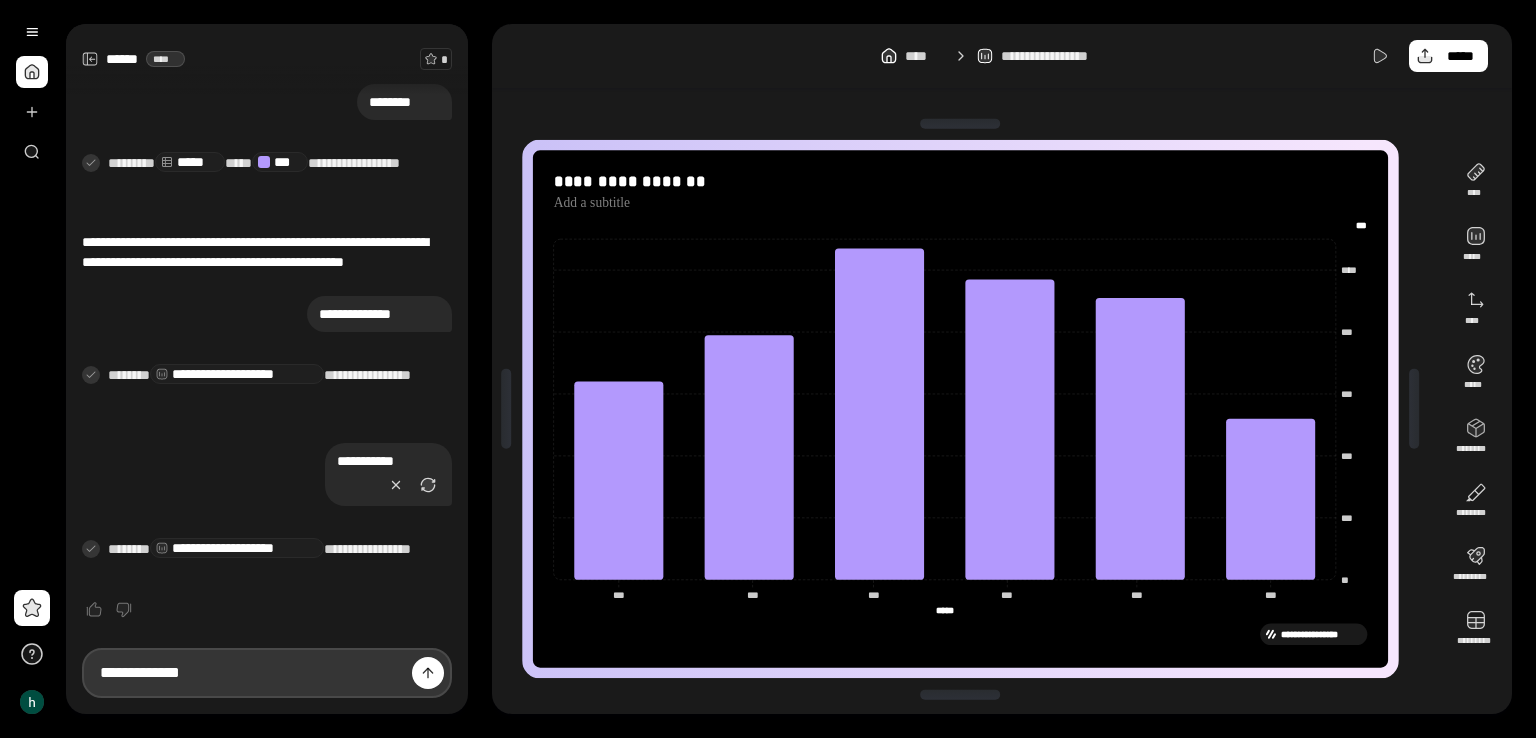 type on "**********" 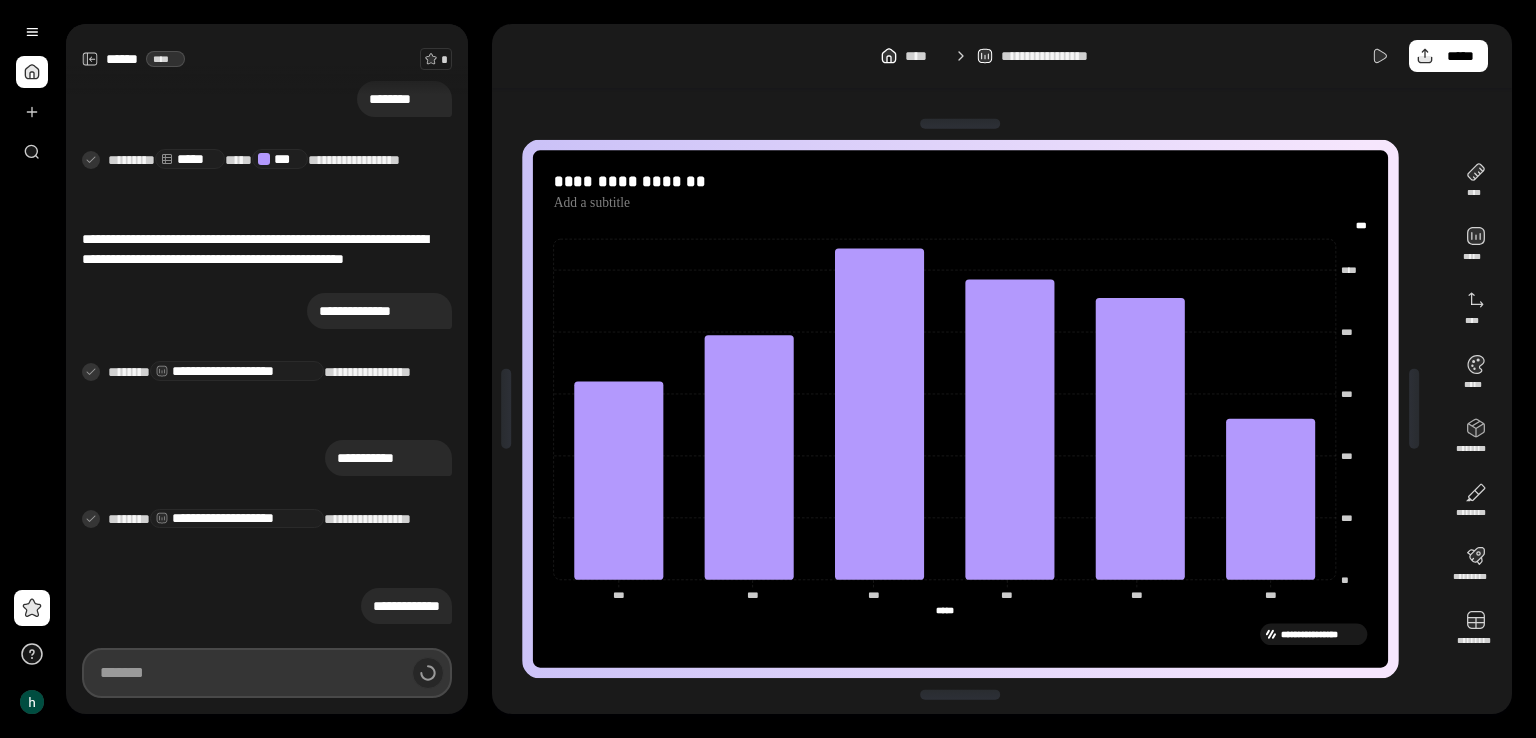 scroll, scrollTop: 558, scrollLeft: 0, axis: vertical 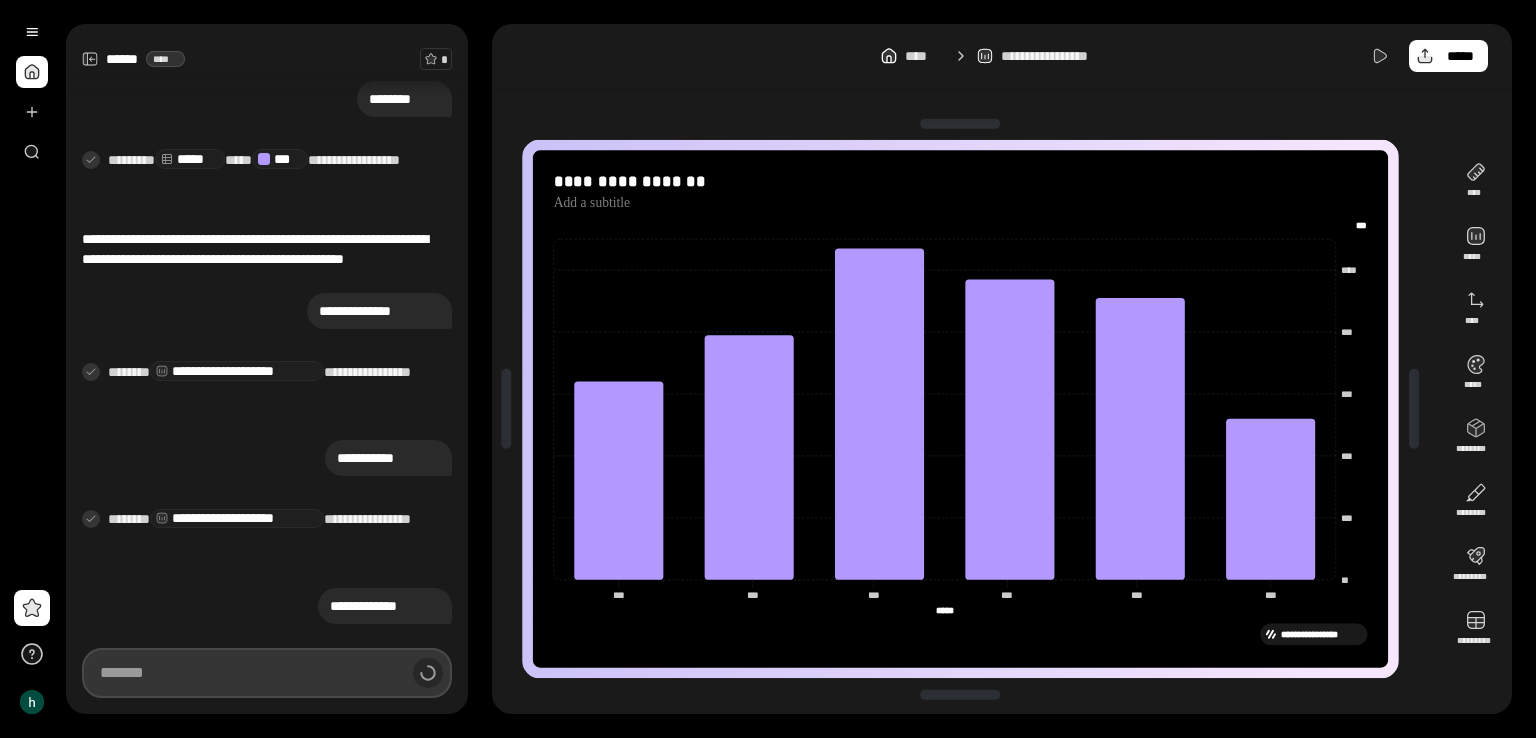 type on "*******" 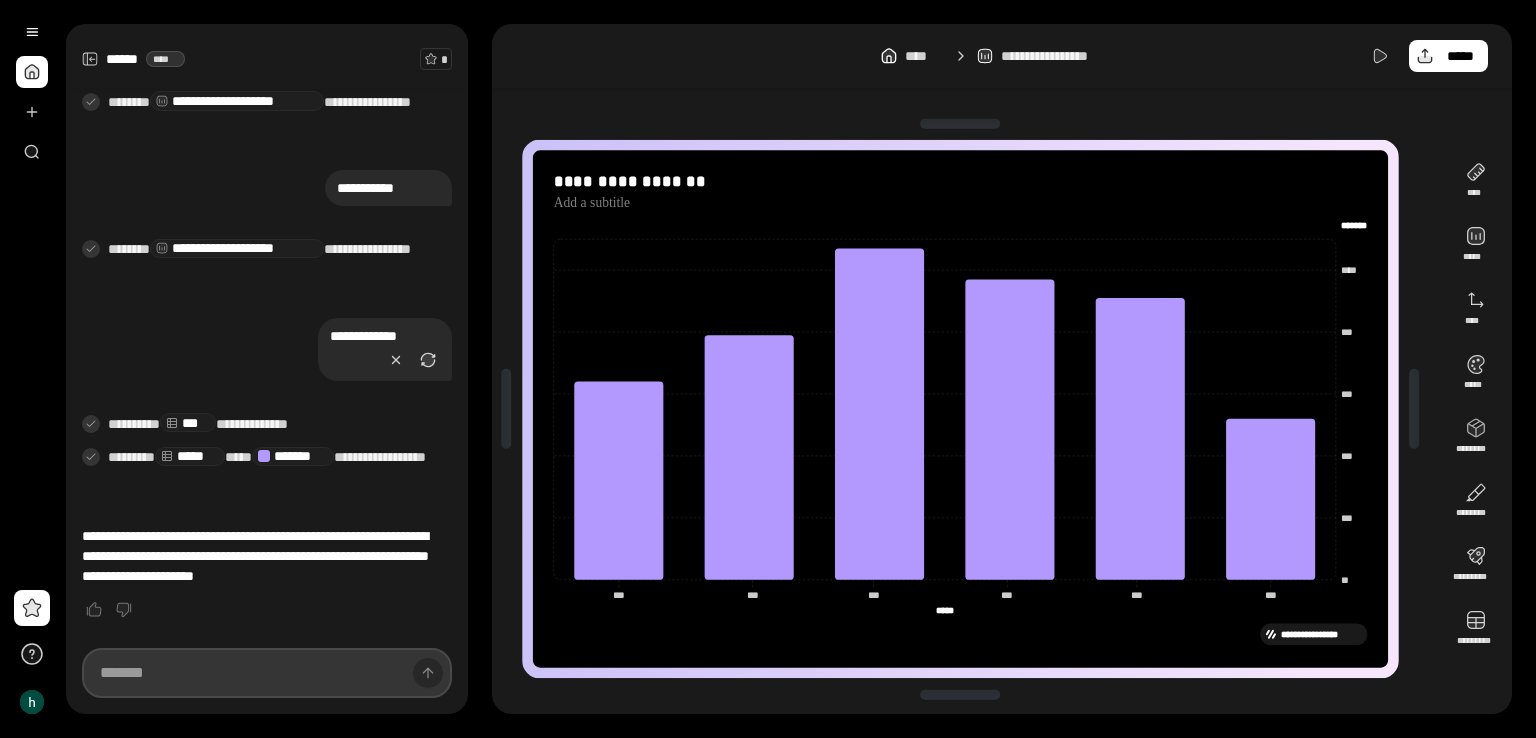 scroll, scrollTop: 847, scrollLeft: 0, axis: vertical 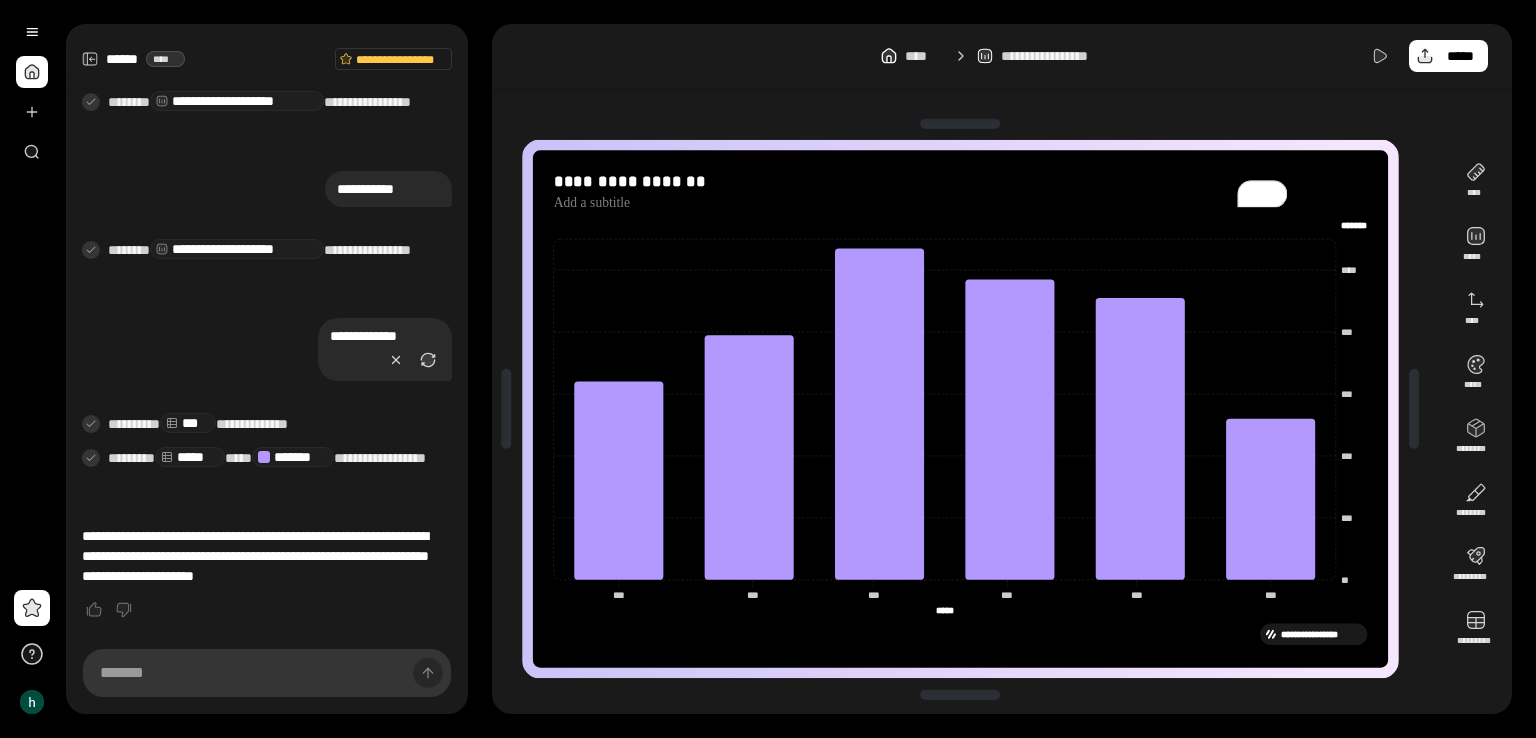 drag, startPoint x: 1149, startPoint y: 209, endPoint x: 777, endPoint y: 58, distance: 401.47852 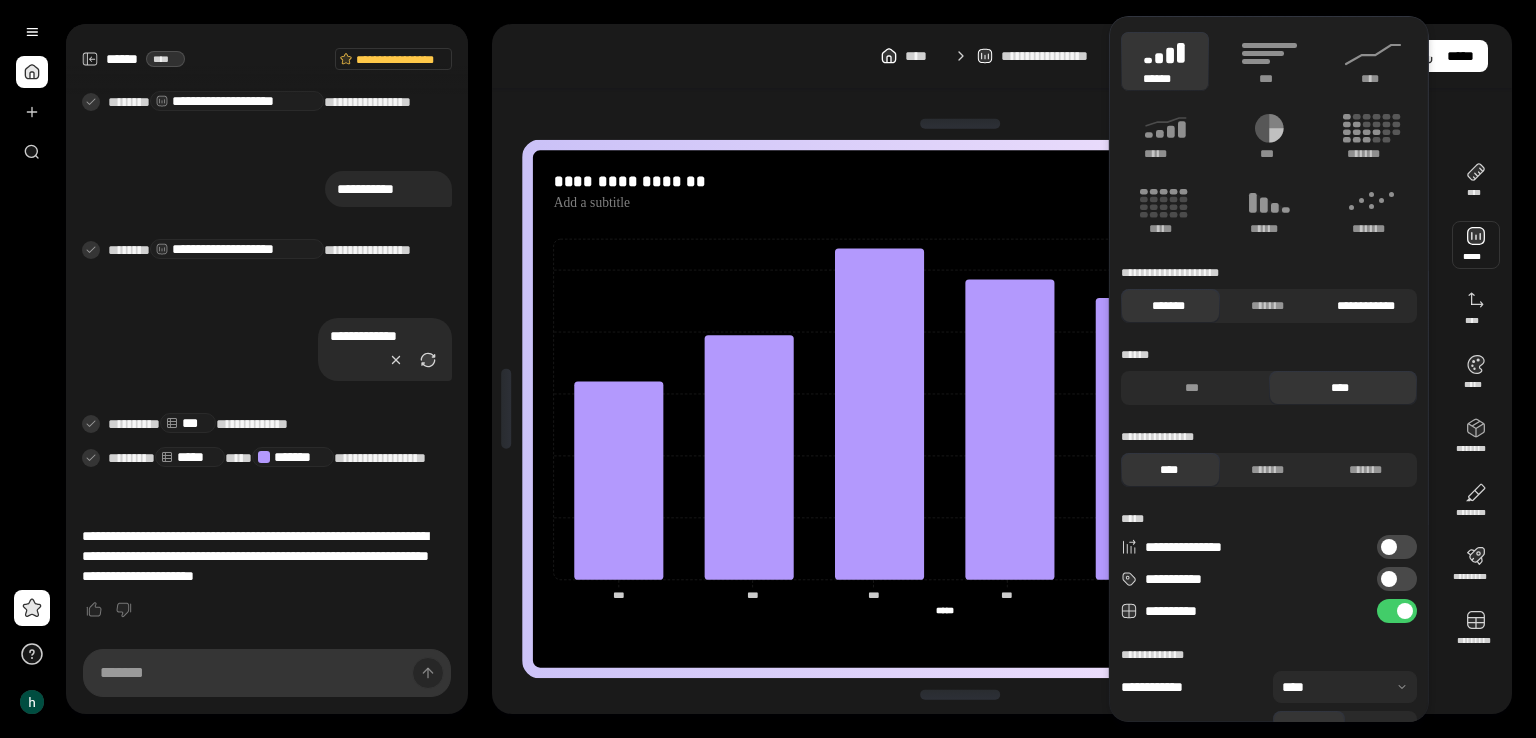 click on "**********" at bounding box center [1365, 306] 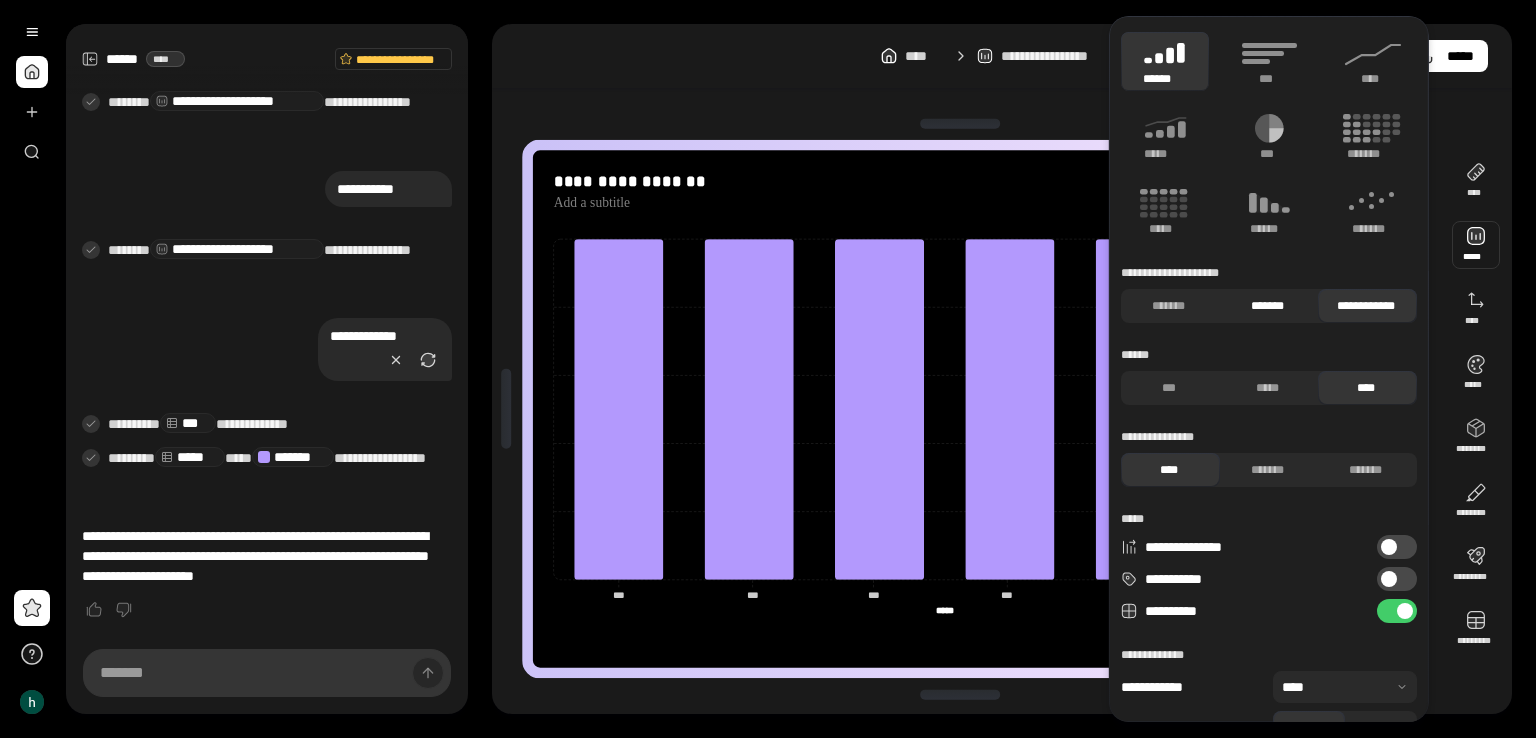 click on "*******" at bounding box center [1266, 306] 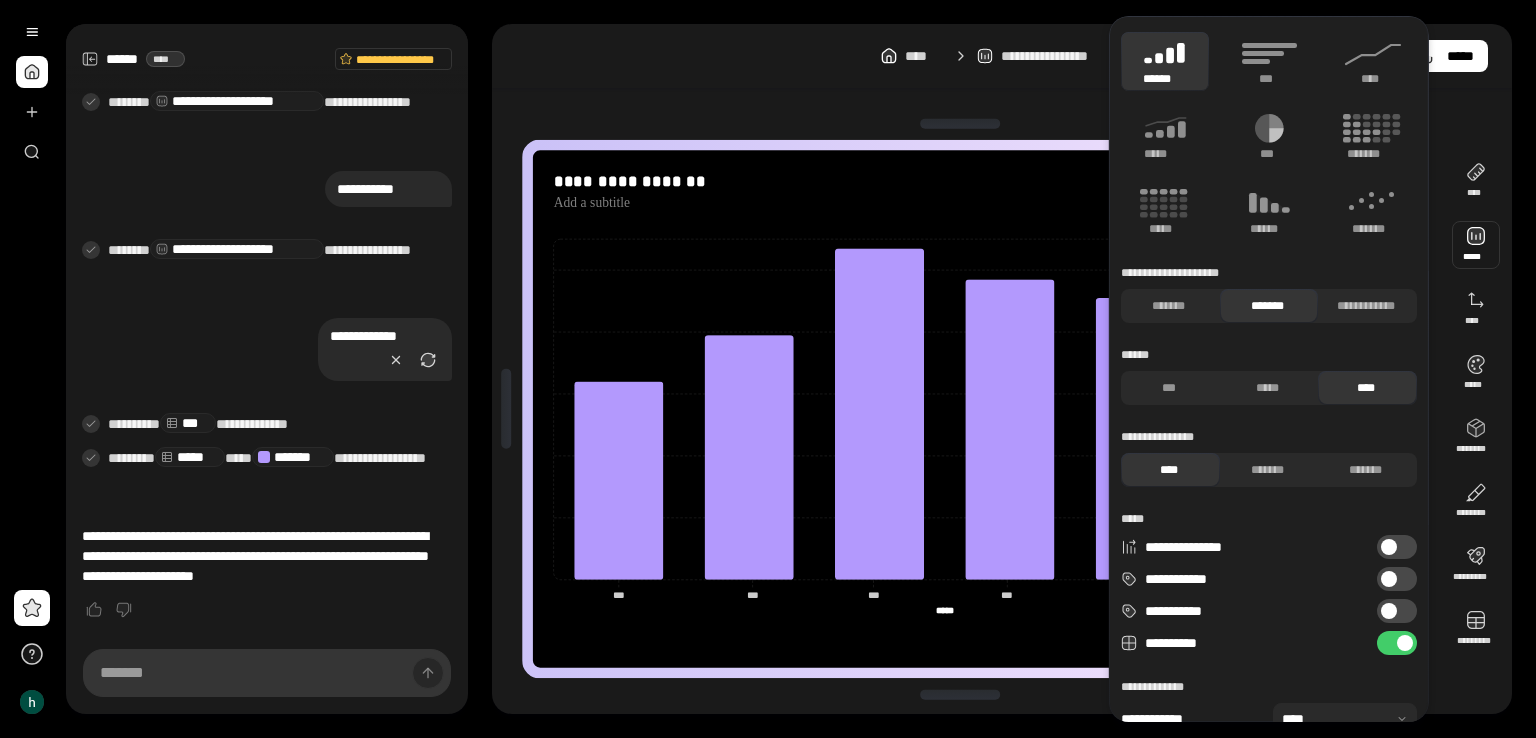 click on "**********" at bounding box center [1397, 611] 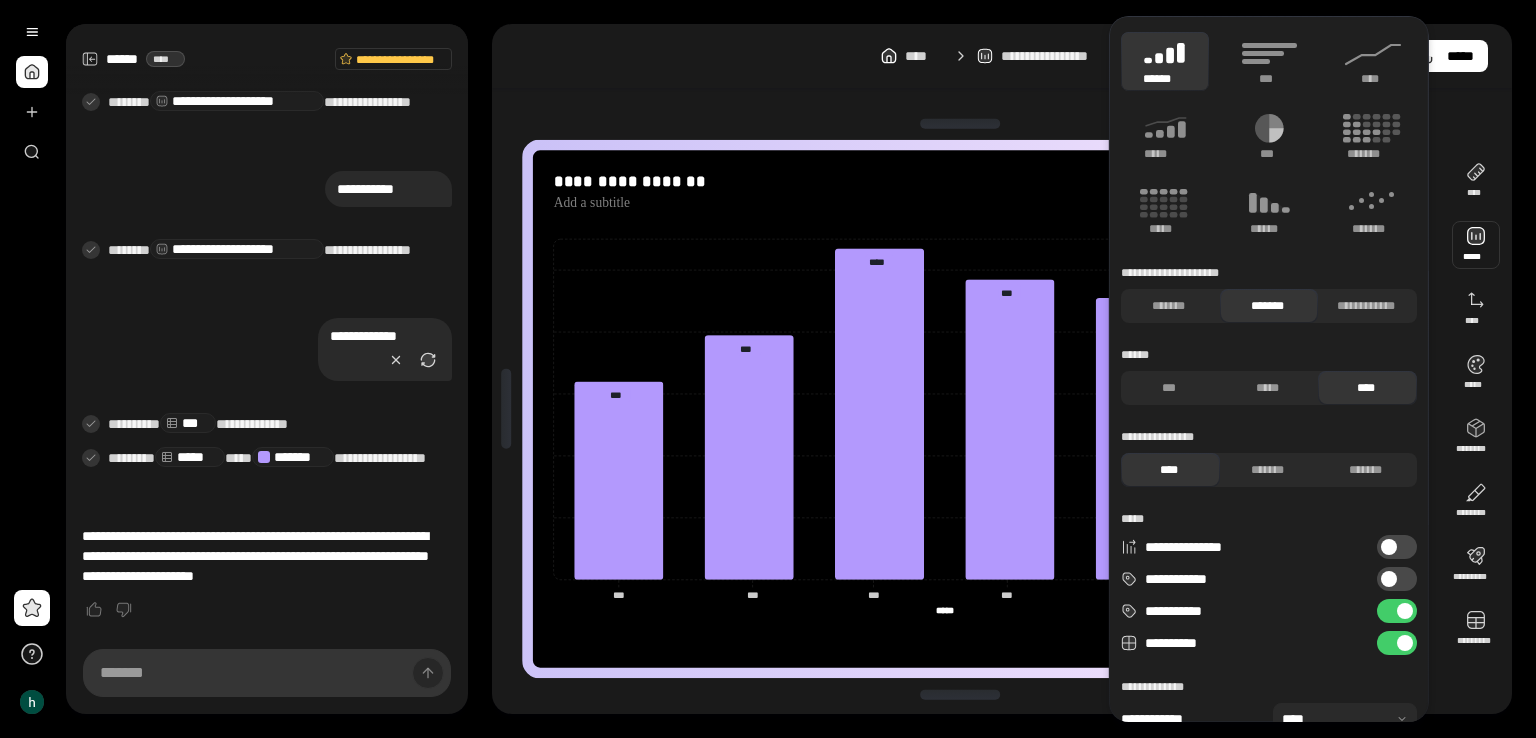click at bounding box center [1389, 579] 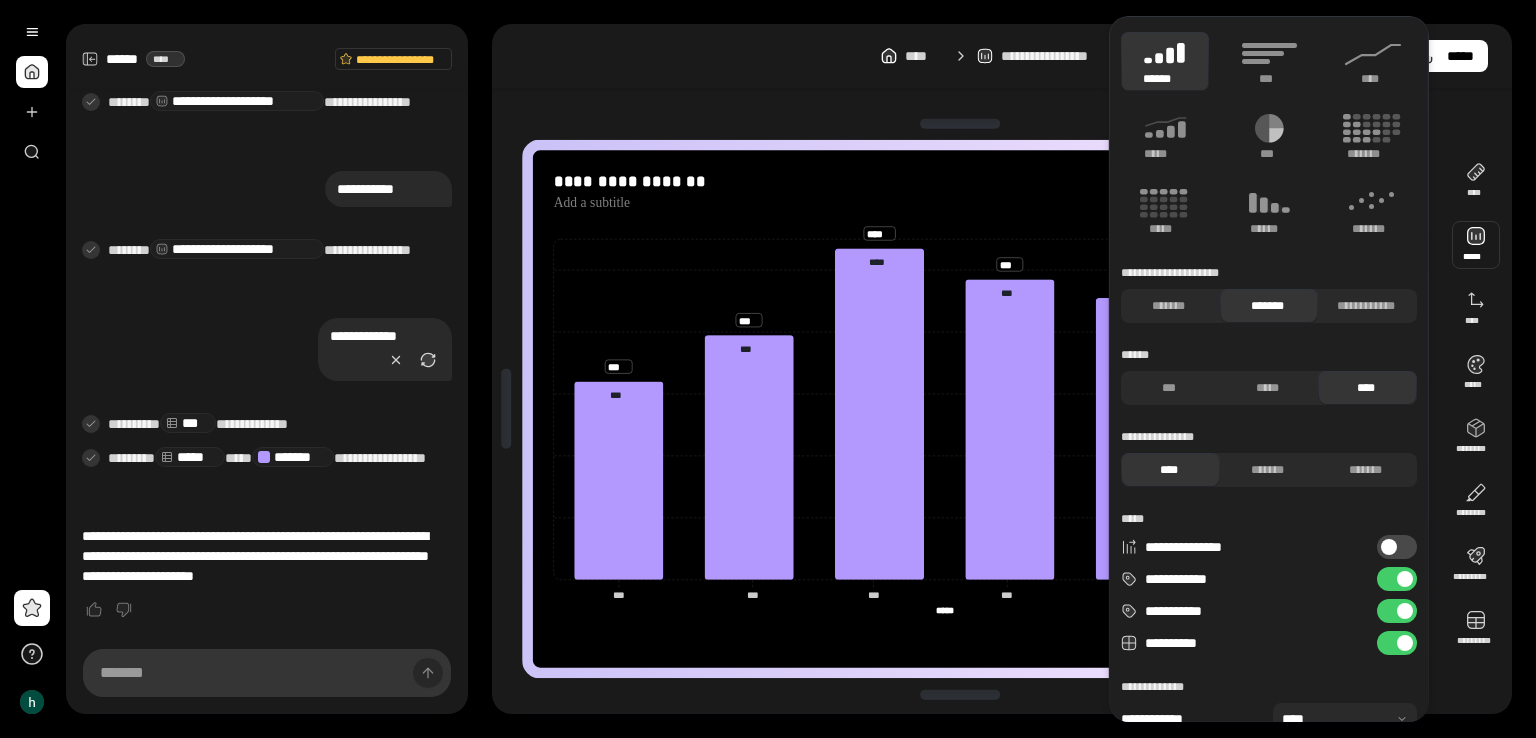 click at bounding box center (1389, 547) 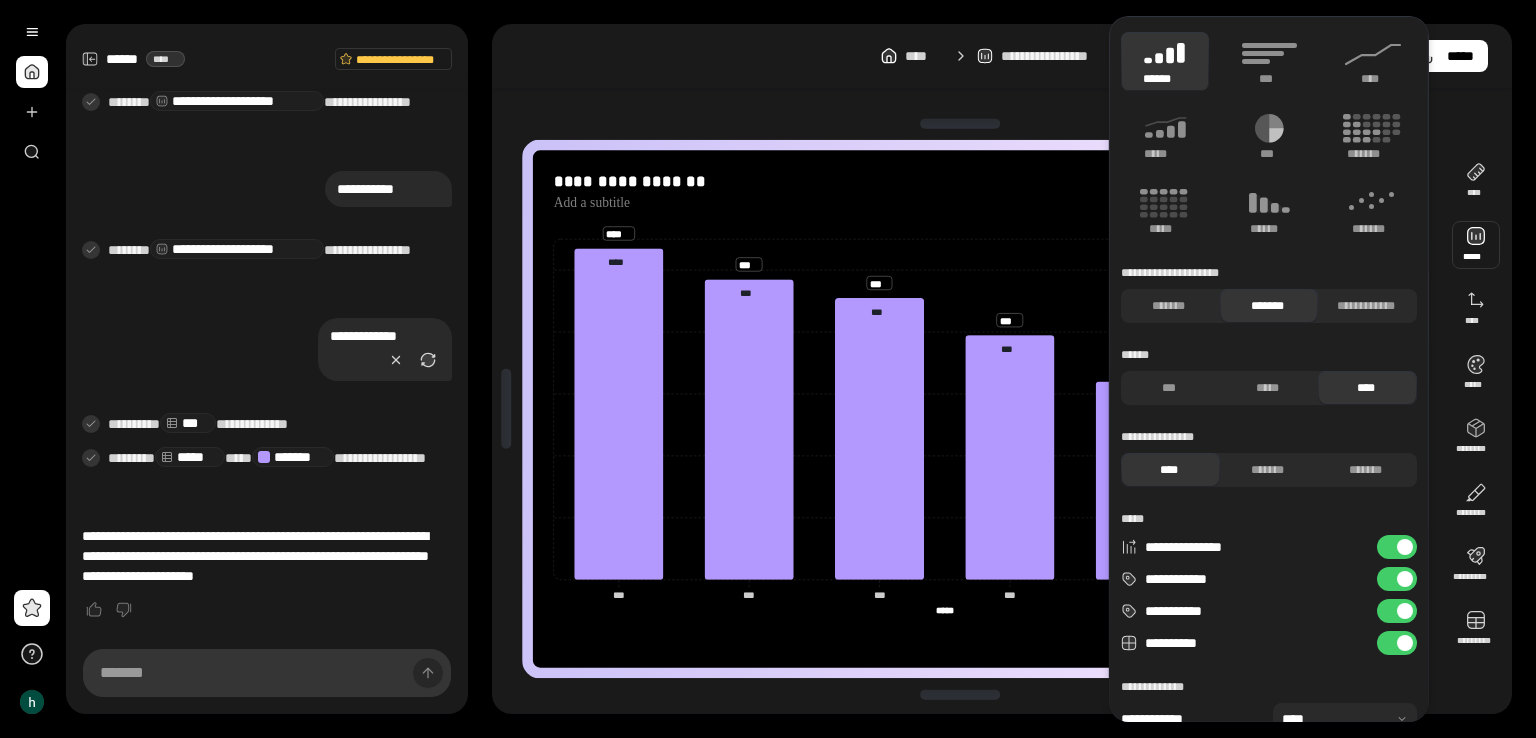 click on "**********" at bounding box center [1397, 547] 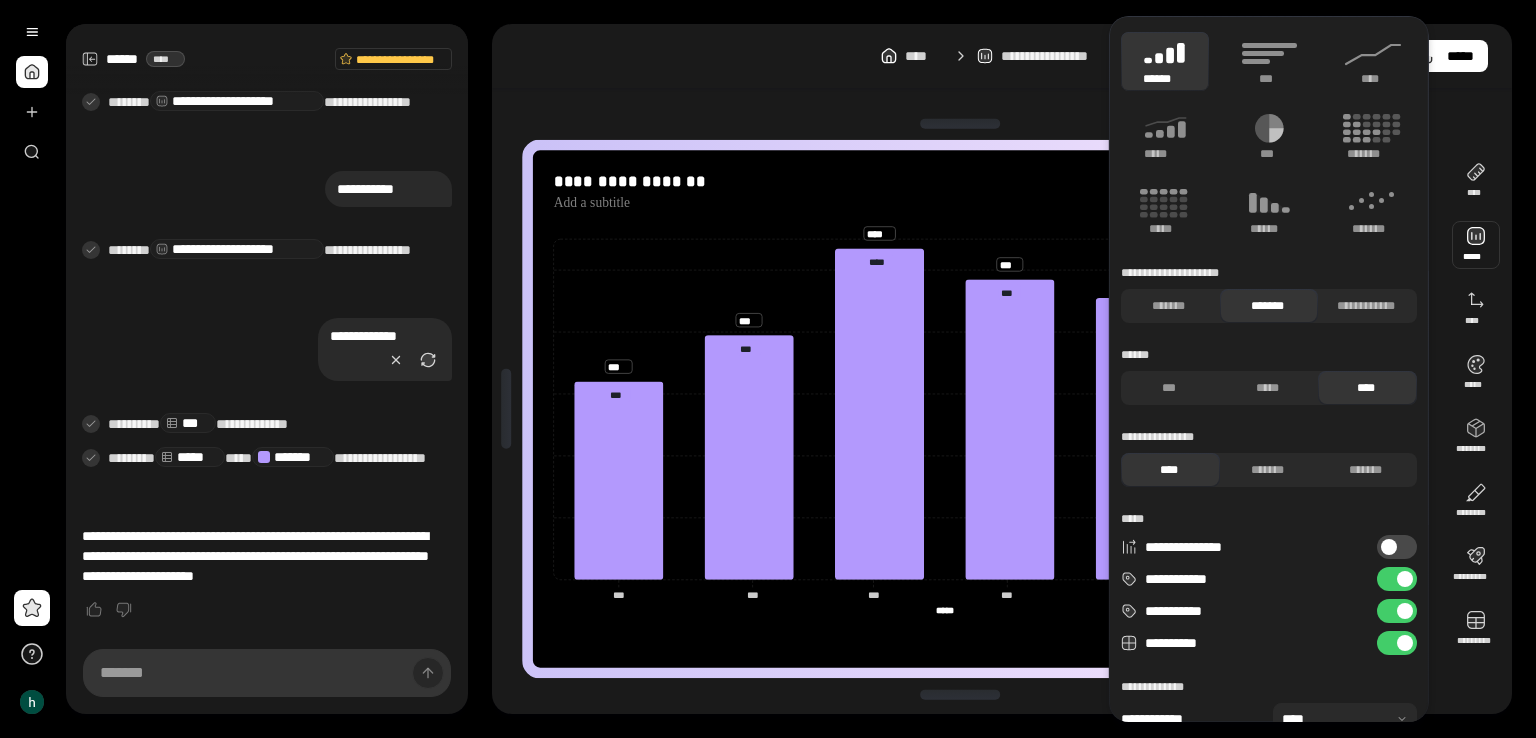 click on "**********" at bounding box center [968, 409] 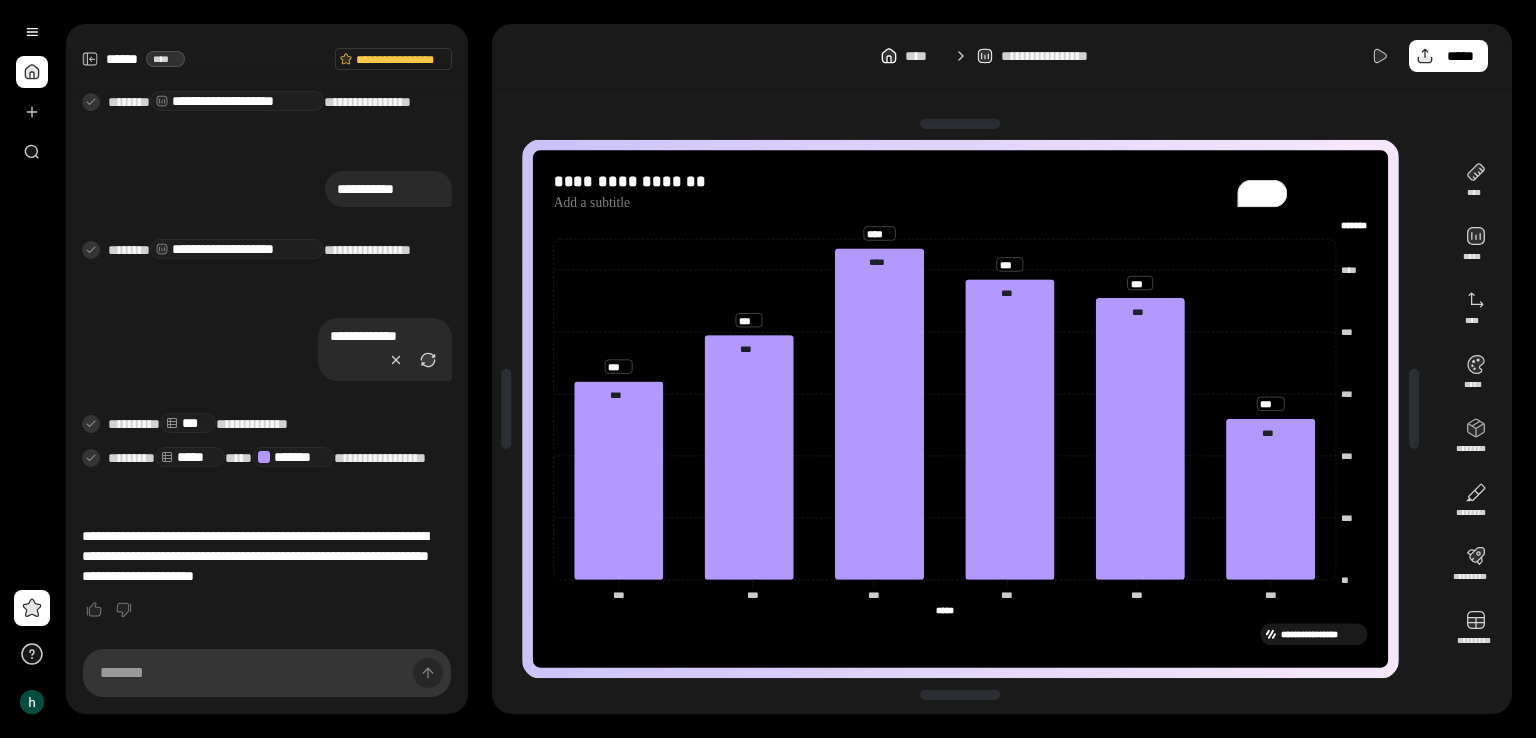 click on "**********" at bounding box center (267, 369) 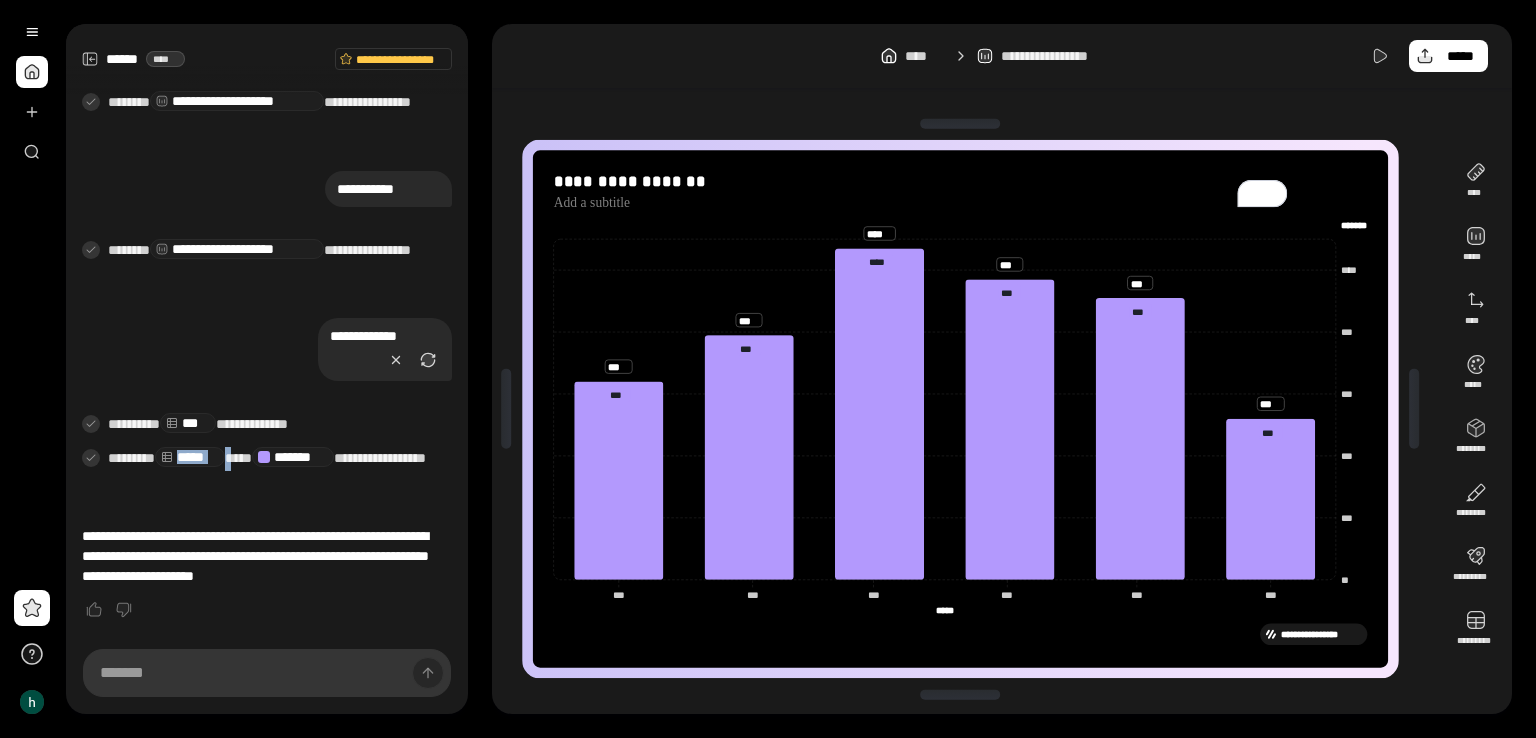 click 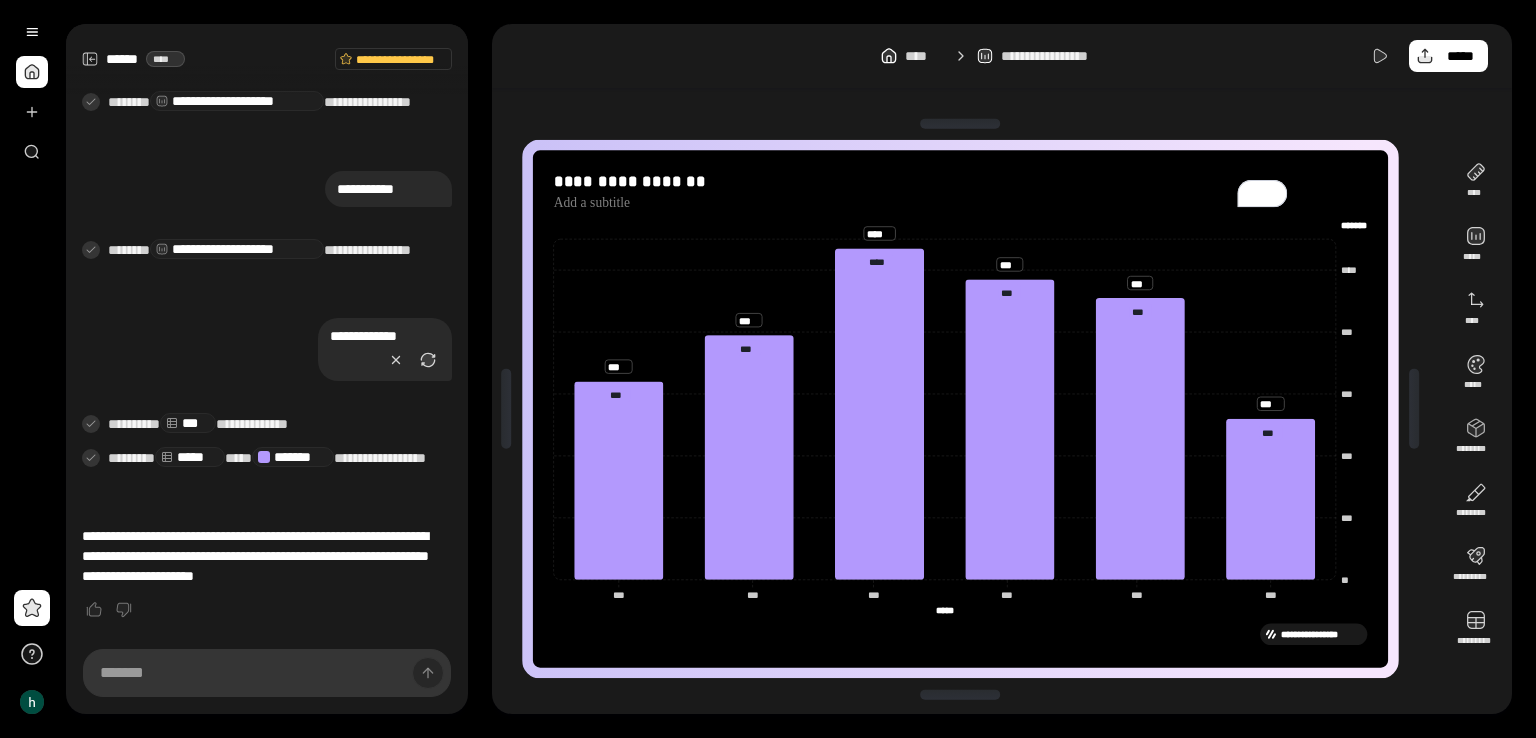click 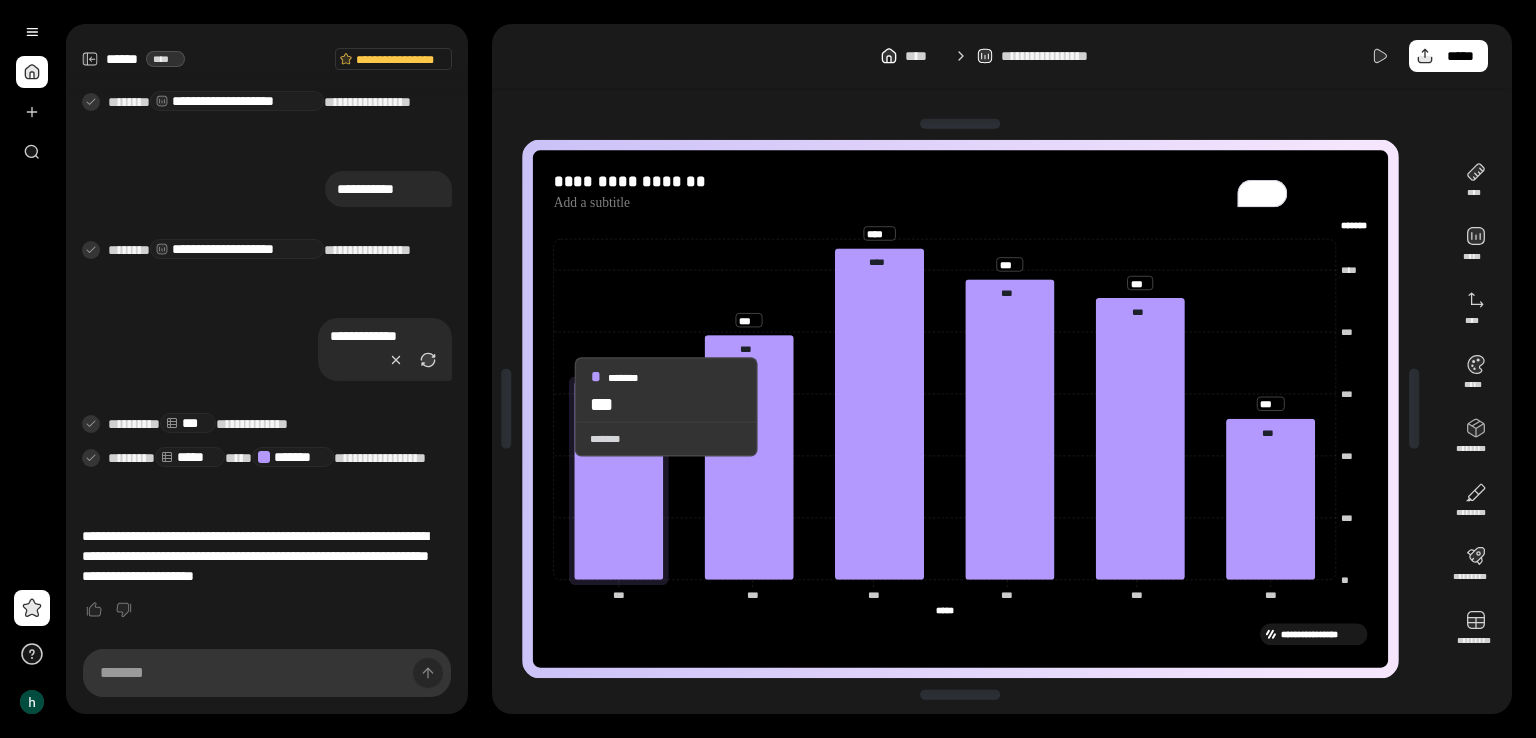 drag, startPoint x: 600, startPoint y: 89, endPoint x: 604, endPoint y: 40, distance: 49.162994 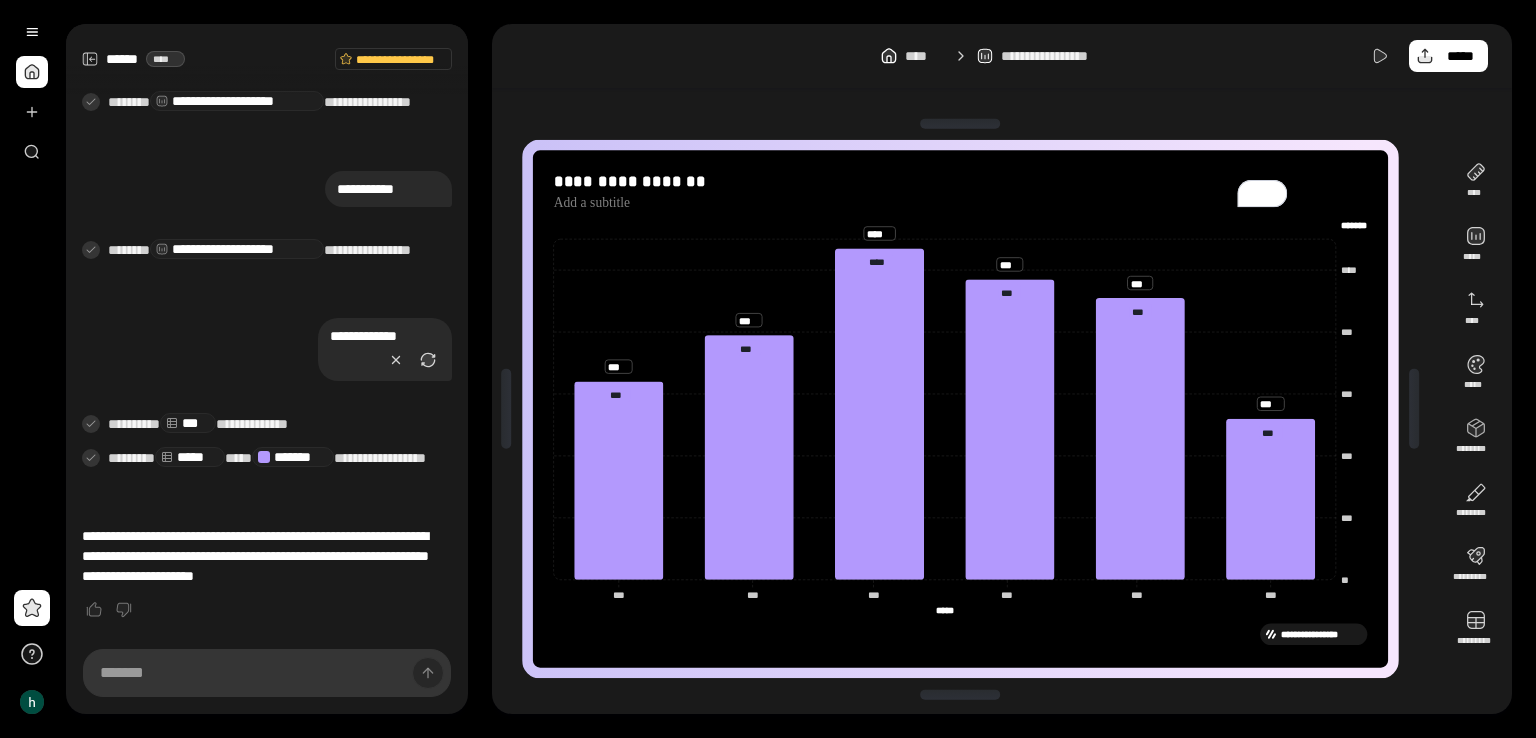 drag, startPoint x: 604, startPoint y: 40, endPoint x: 548, endPoint y: 139, distance: 113.74094 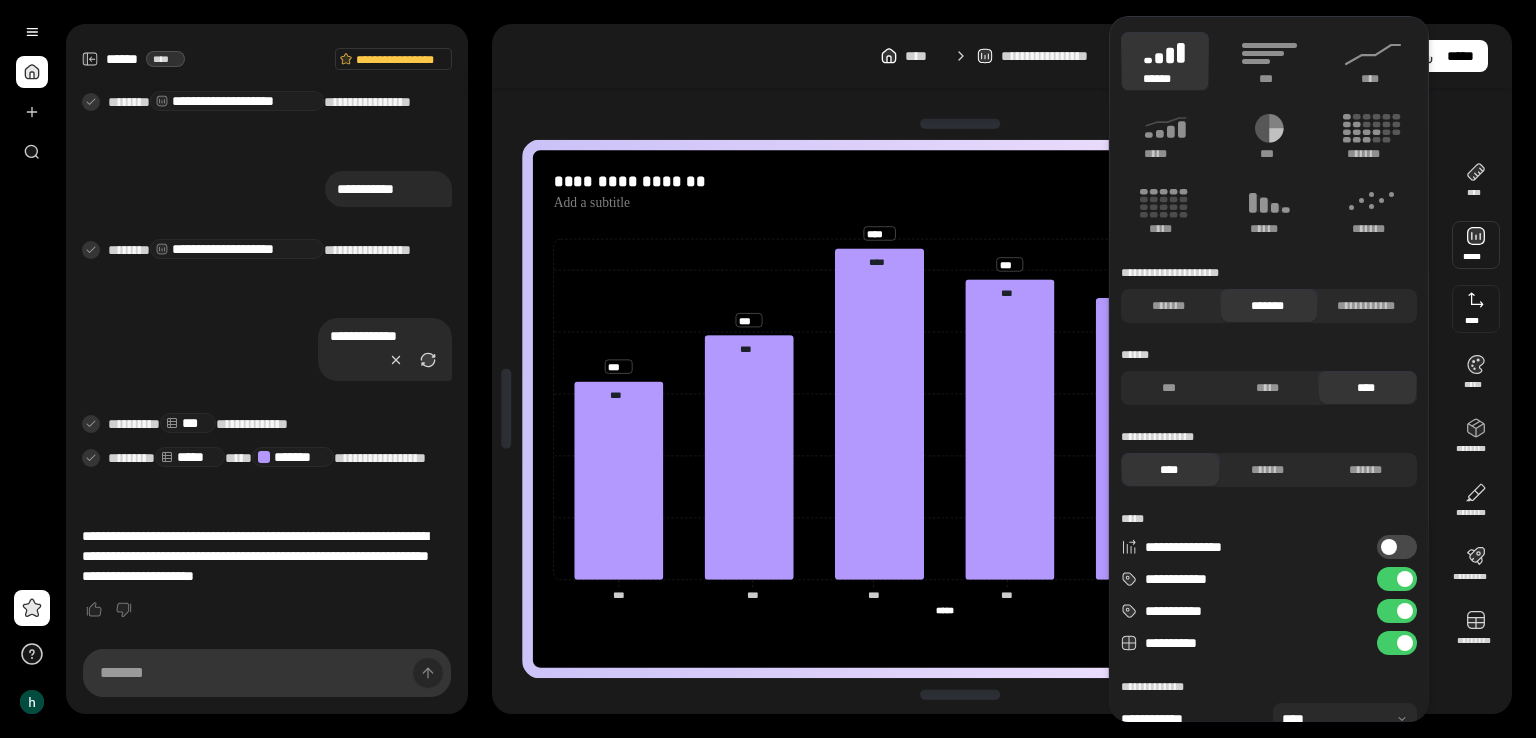 scroll, scrollTop: 71, scrollLeft: 0, axis: vertical 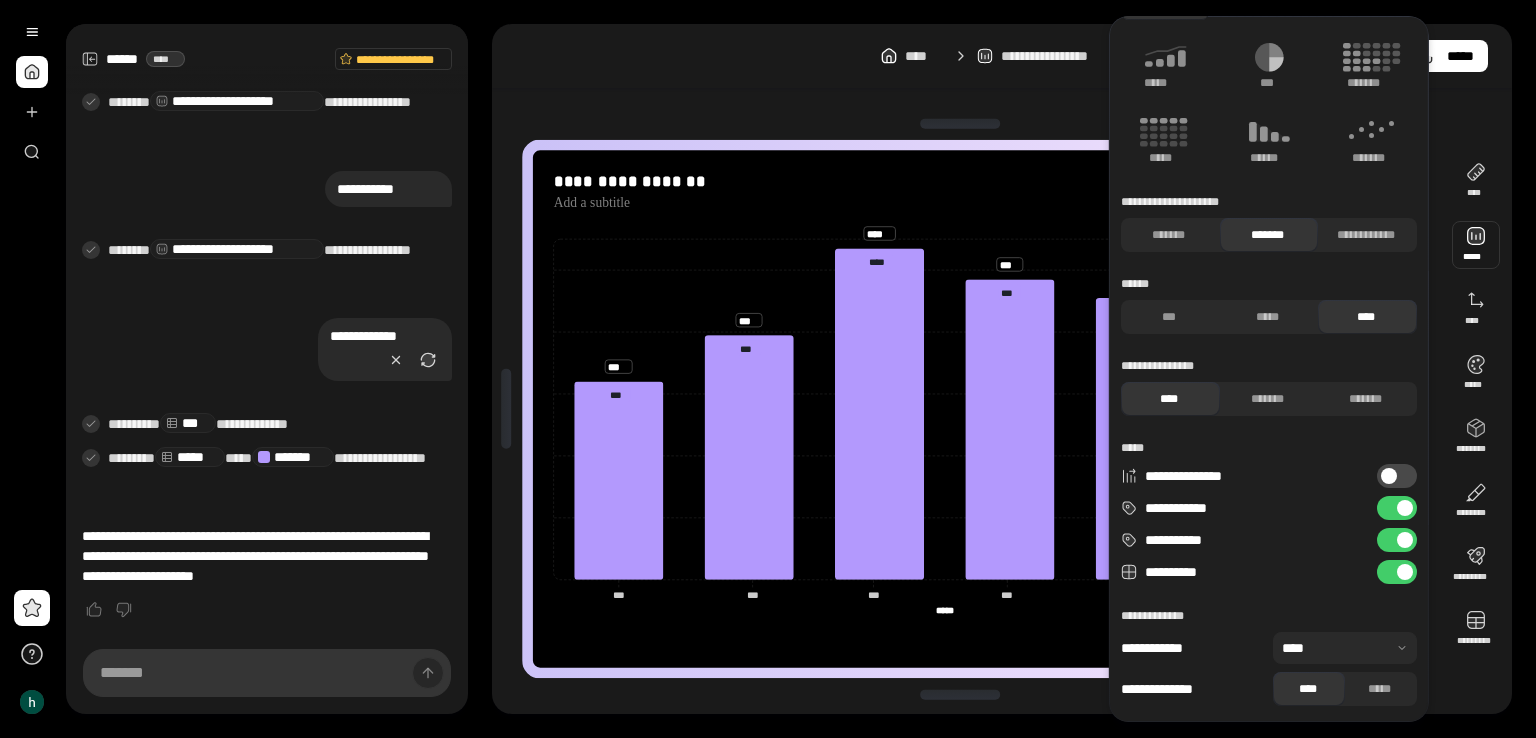 click at bounding box center [1345, 648] 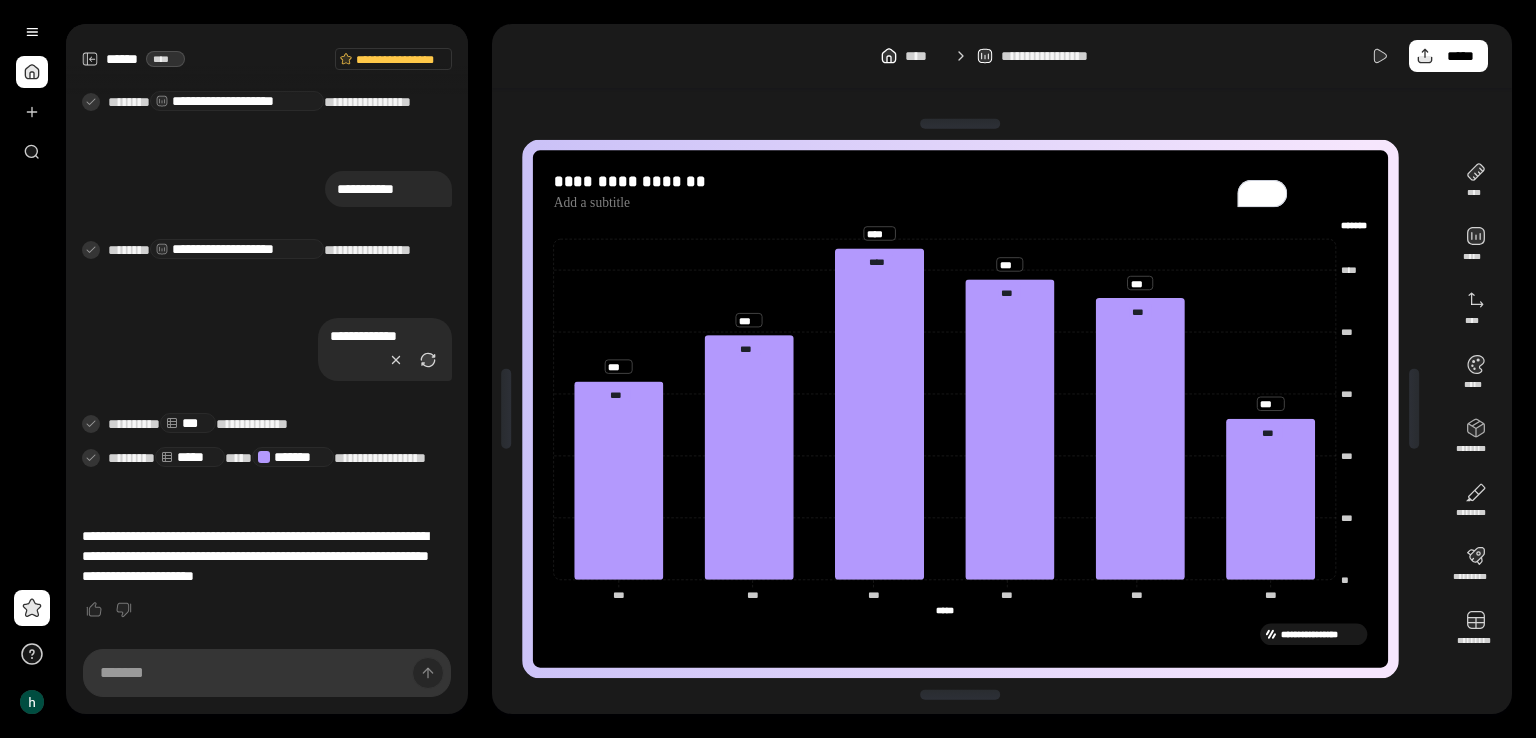 click on "**********" at bounding box center [960, 634] 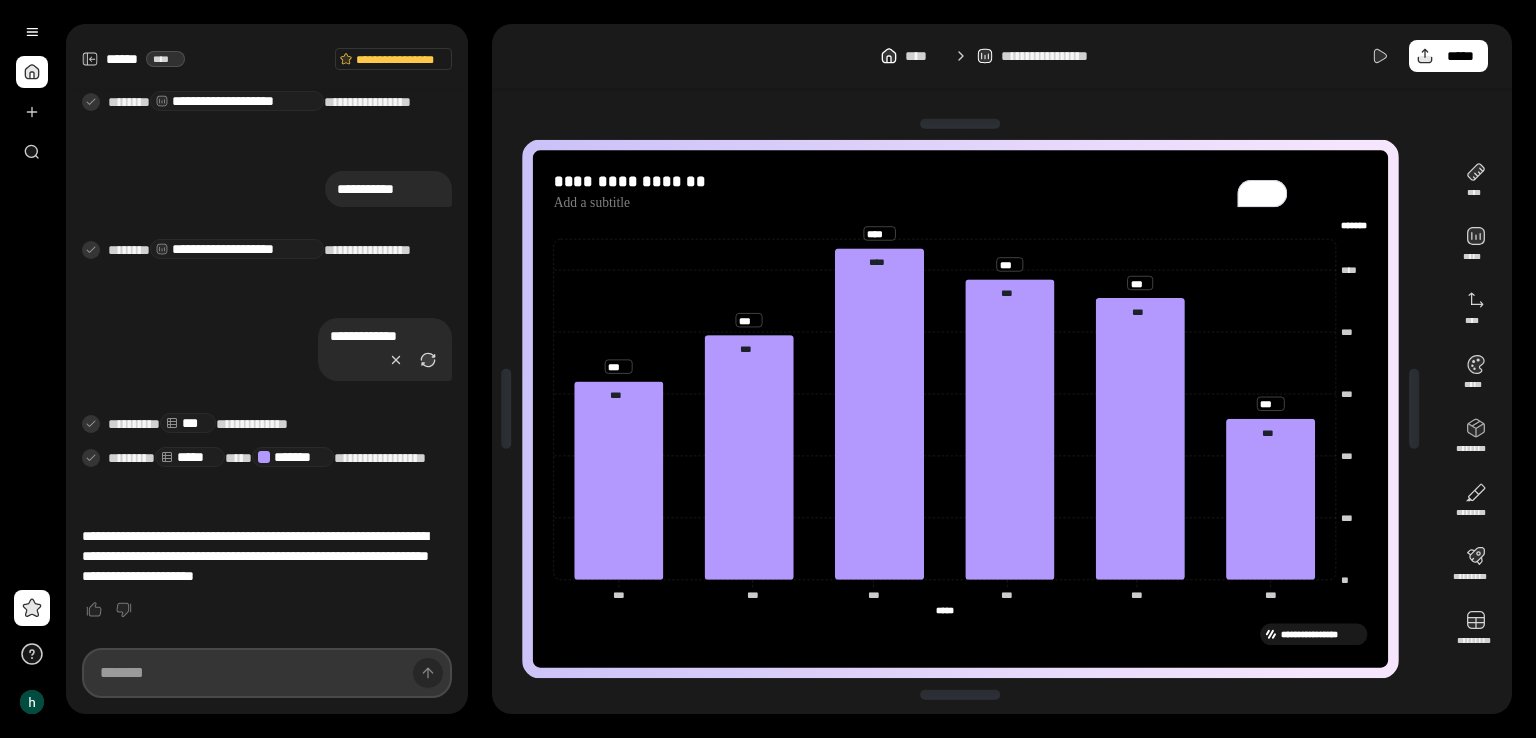 click at bounding box center (267, 673) 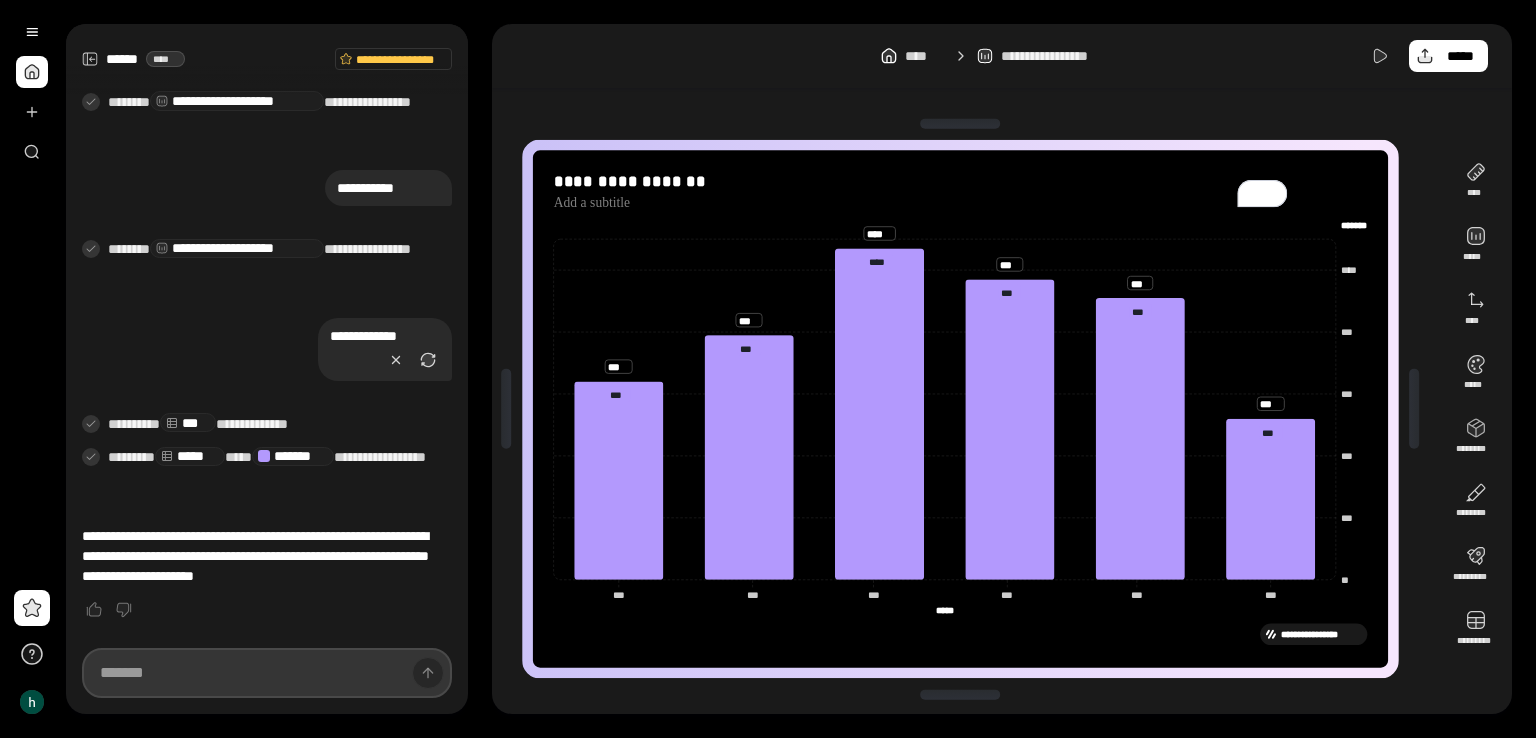 click at bounding box center [267, 673] 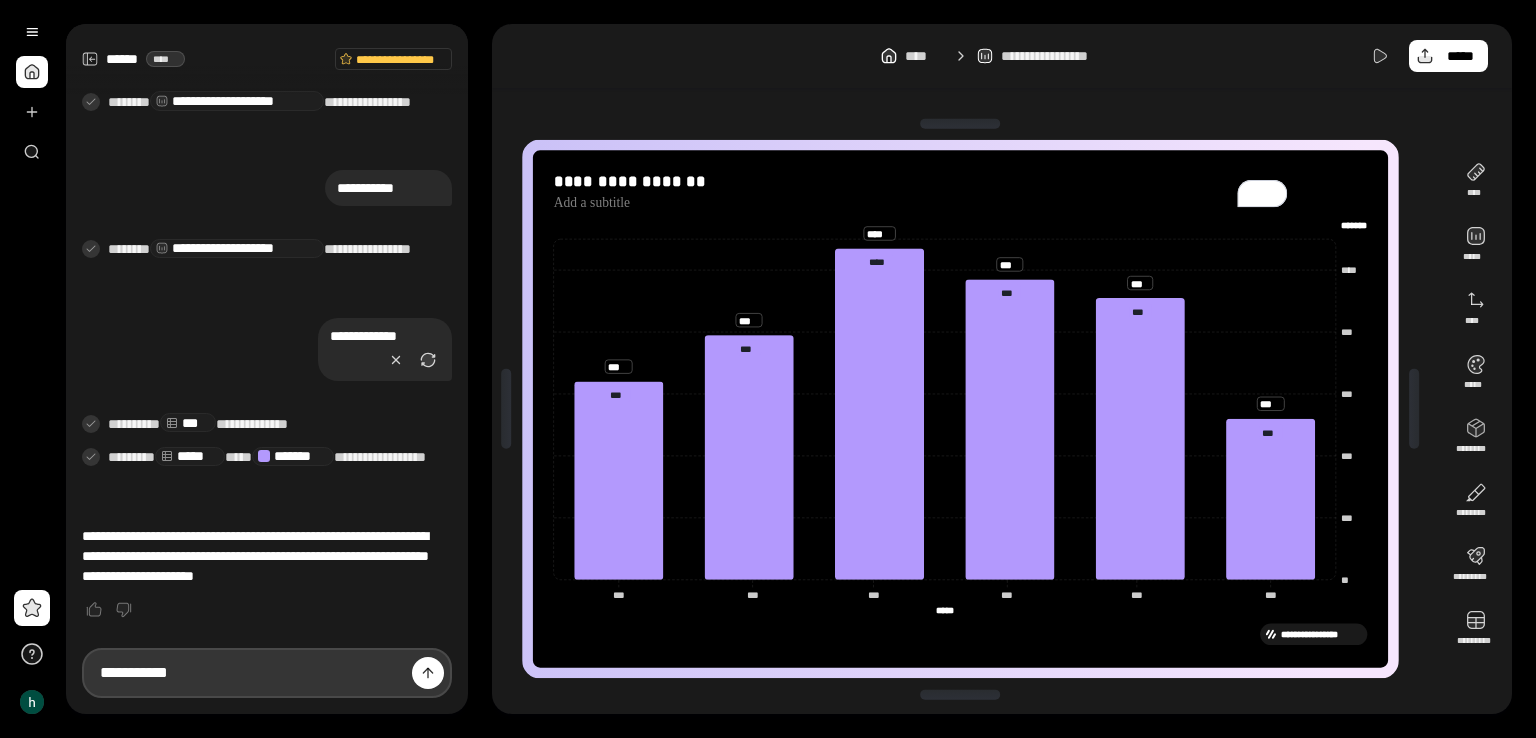 type on "**********" 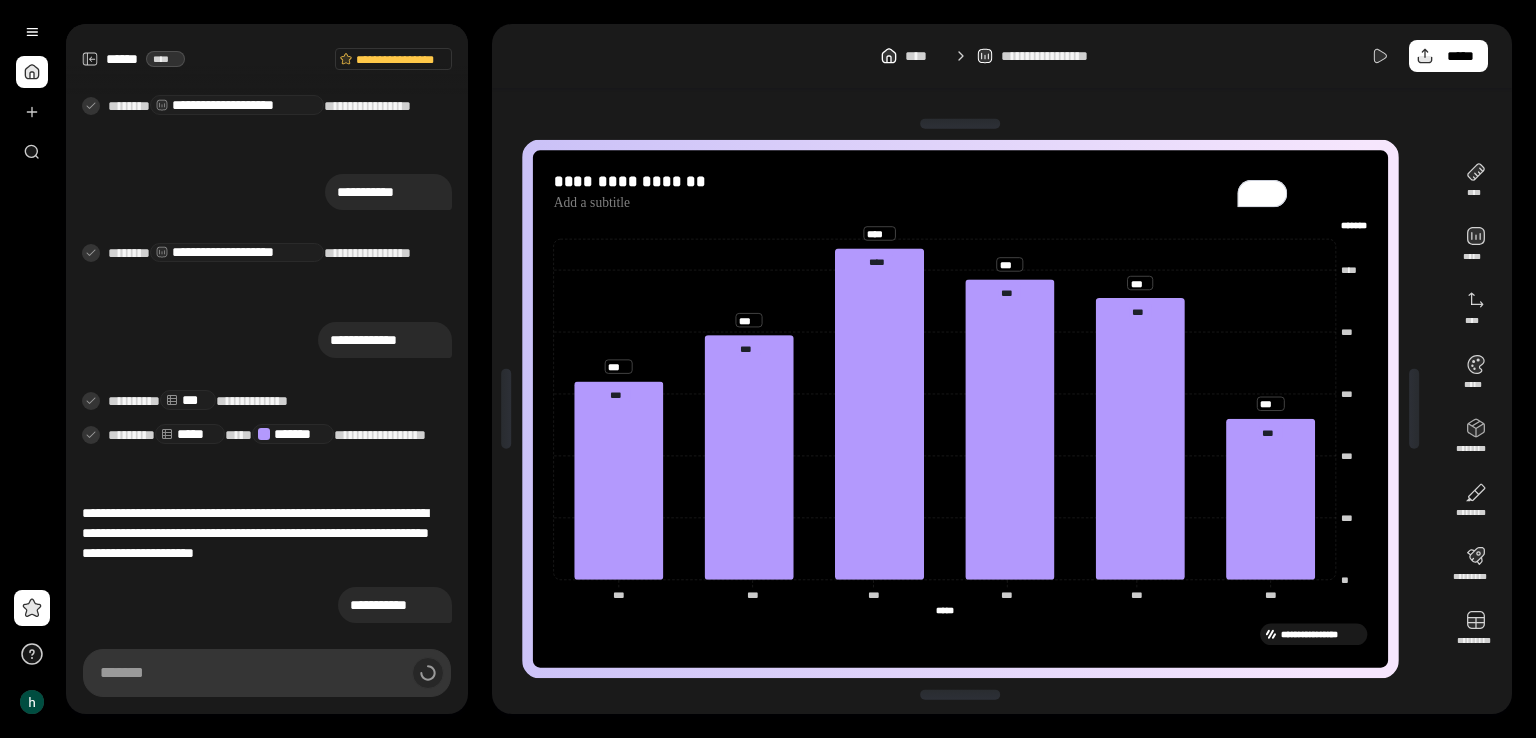 type on "**********" 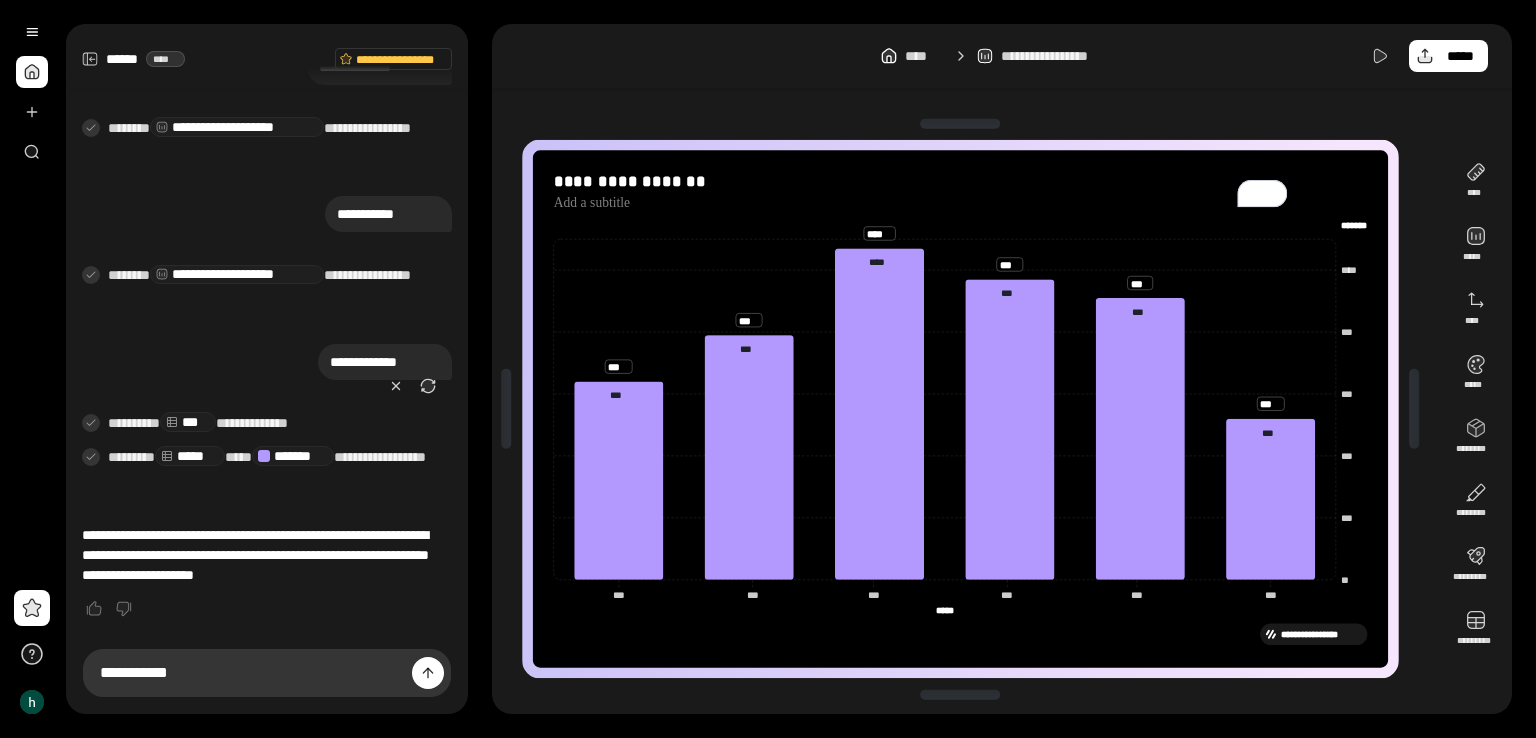 scroll, scrollTop: 848, scrollLeft: 0, axis: vertical 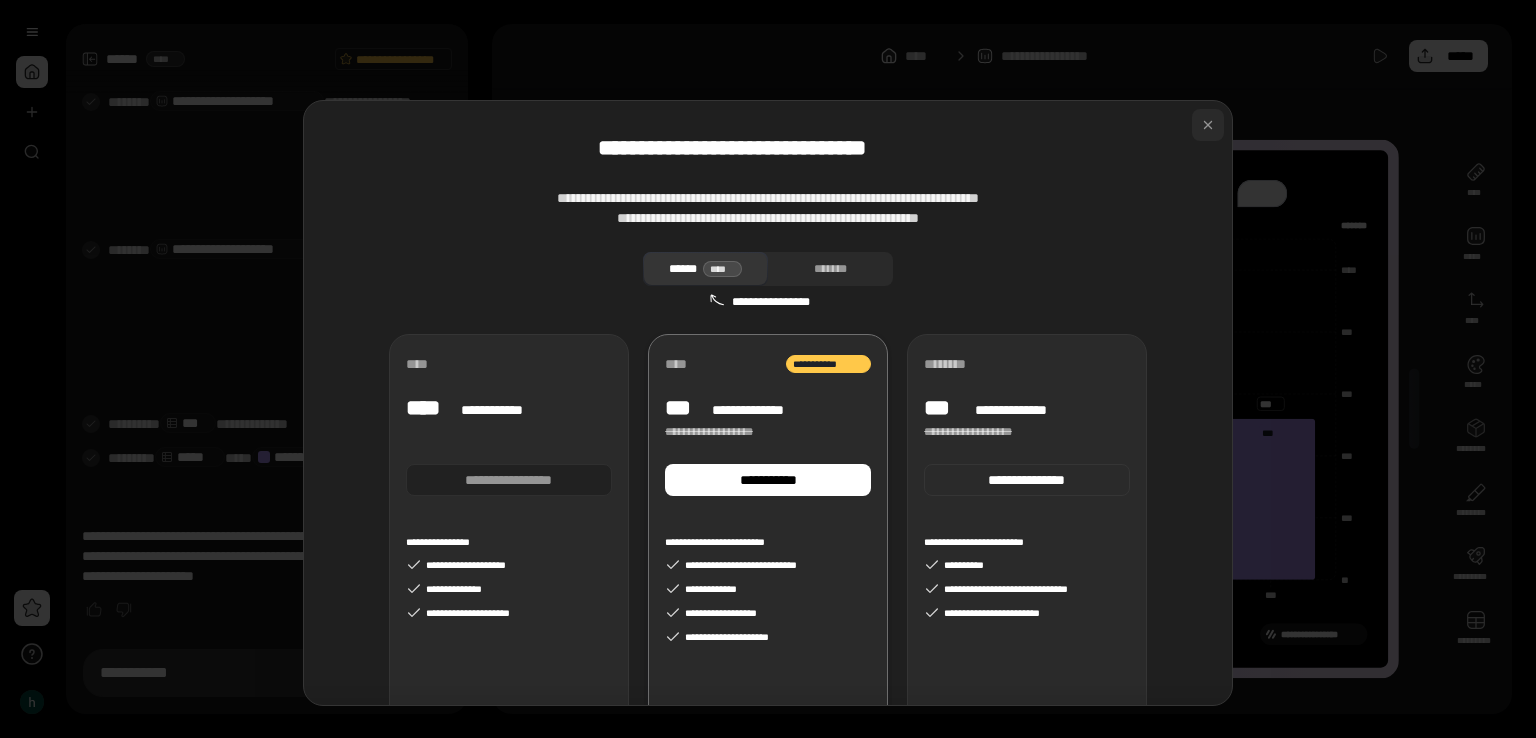 click at bounding box center (1208, 125) 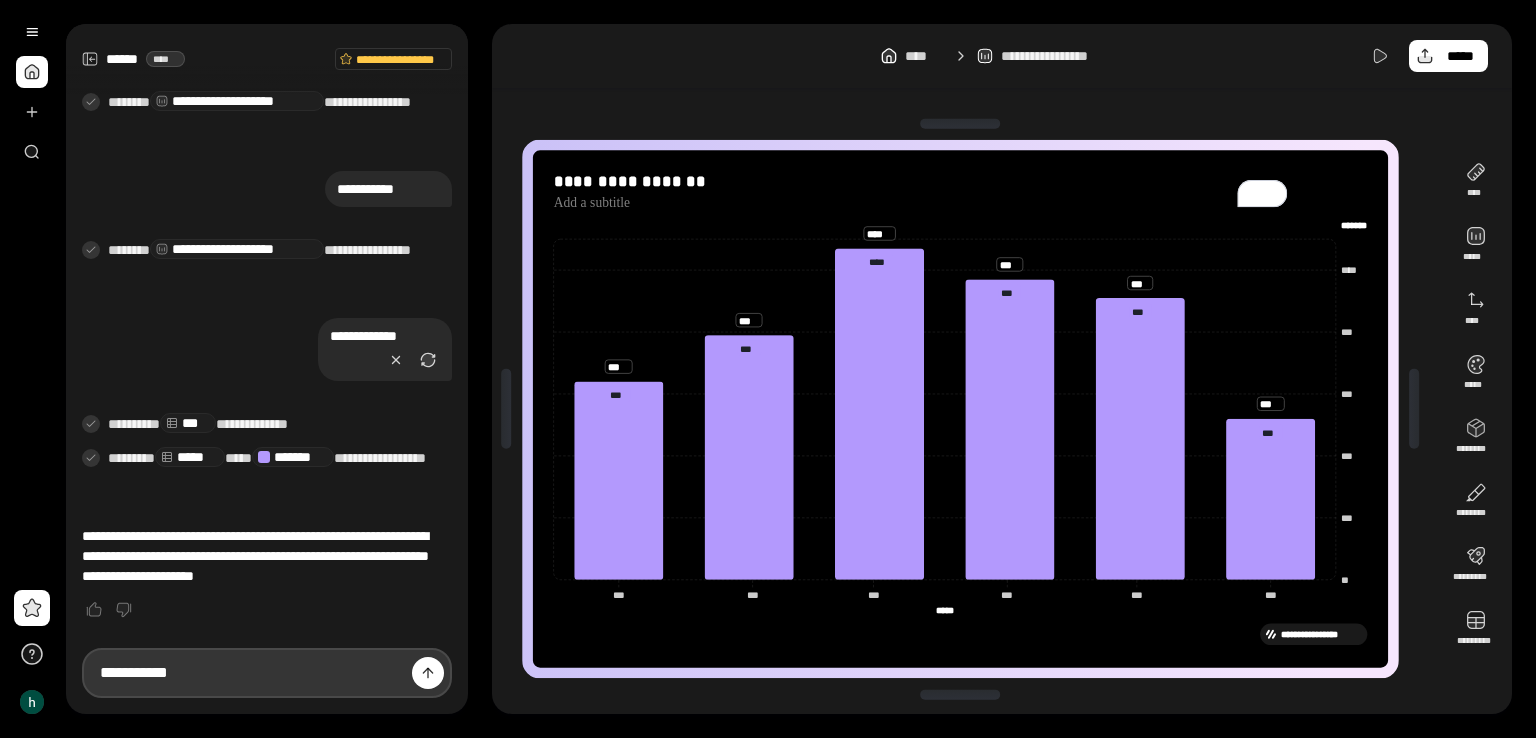 click on "**********" at bounding box center [267, 673] 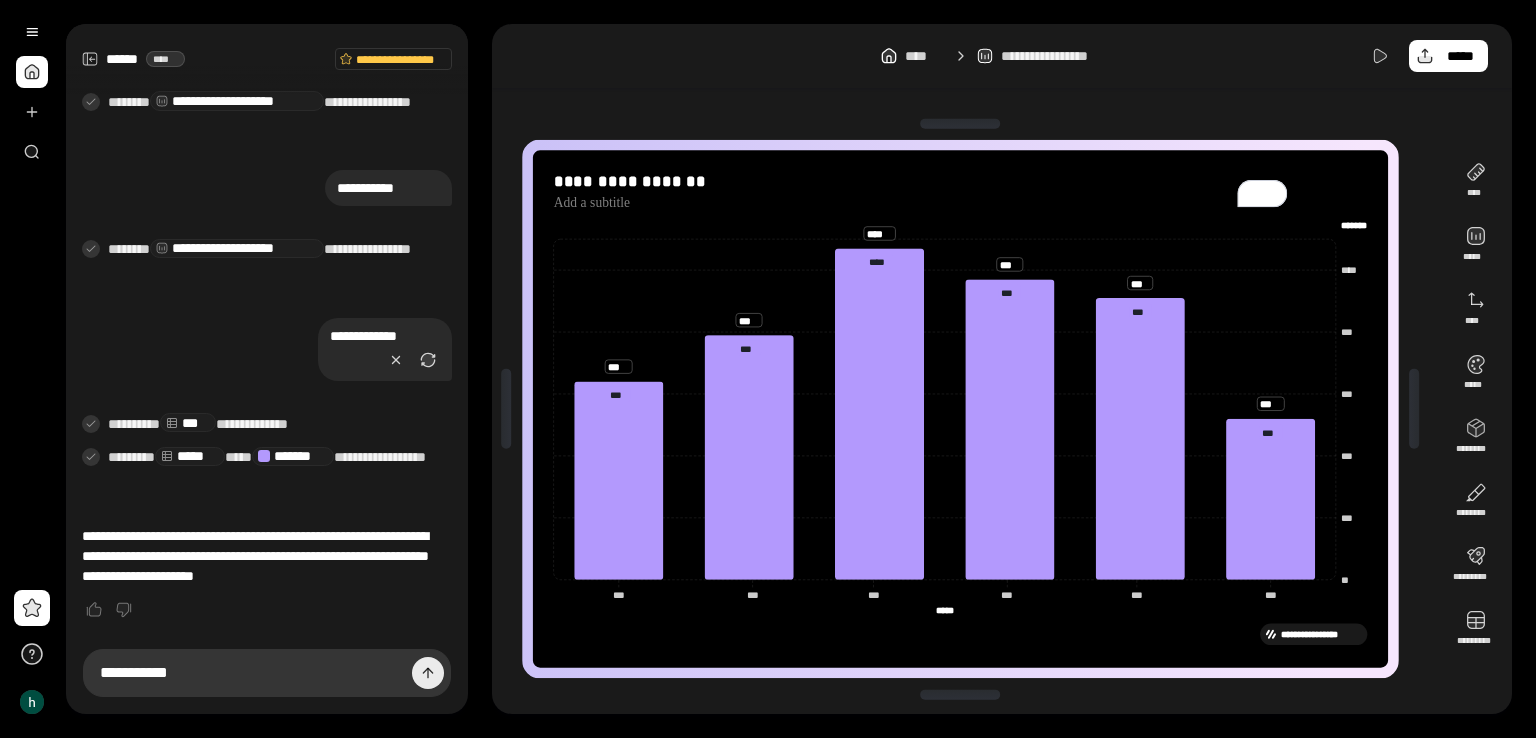 click at bounding box center (428, 673) 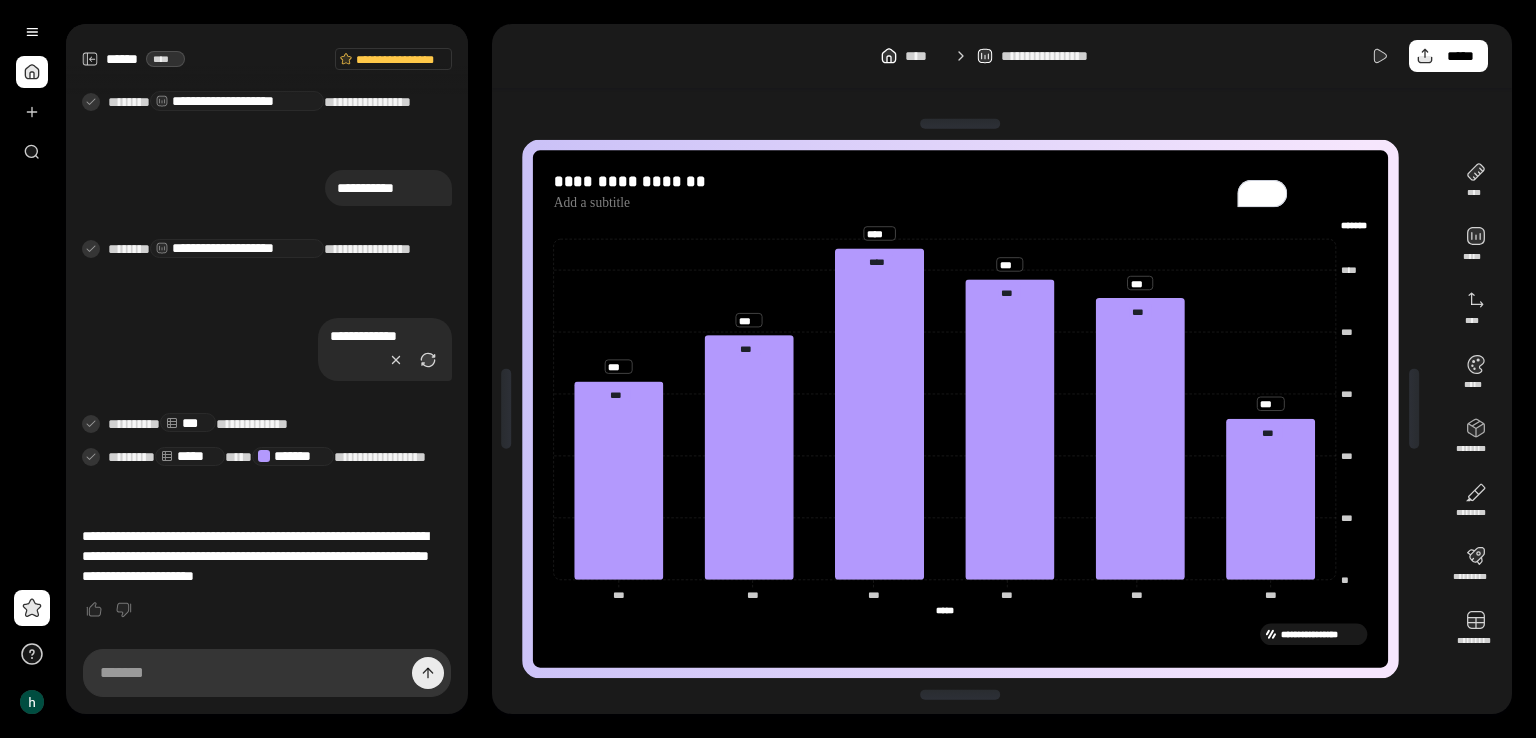 scroll, scrollTop: 844, scrollLeft: 0, axis: vertical 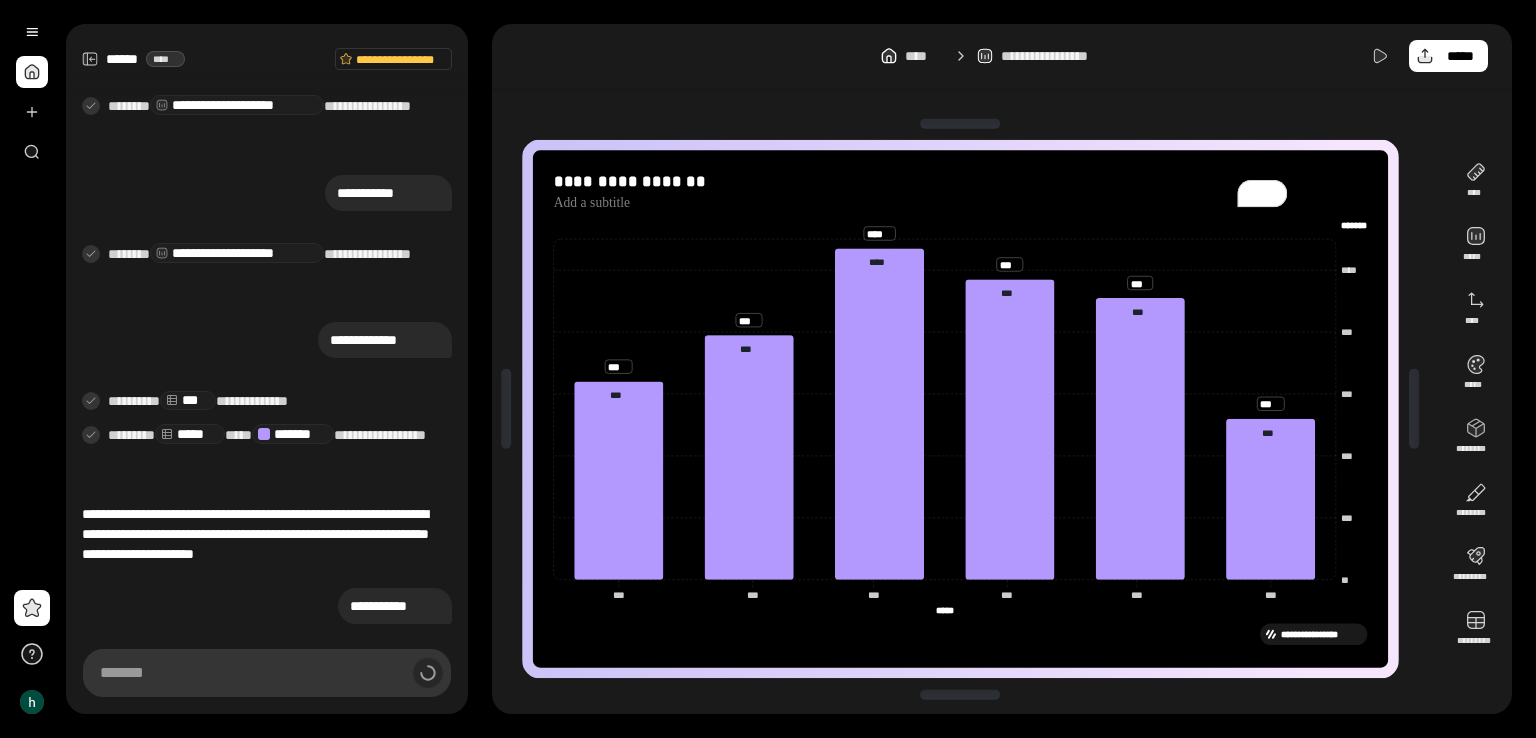 type on "**********" 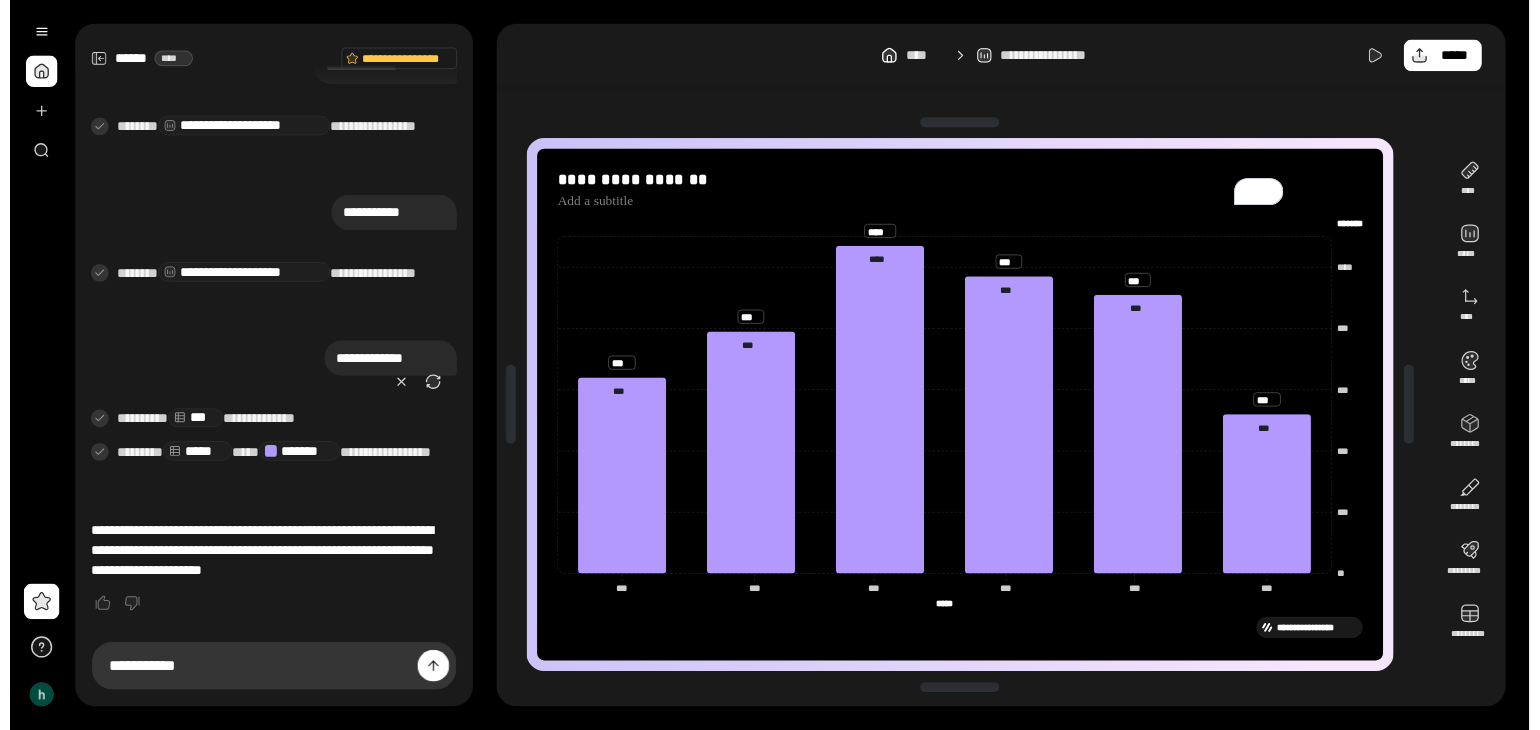 scroll, scrollTop: 848, scrollLeft: 0, axis: vertical 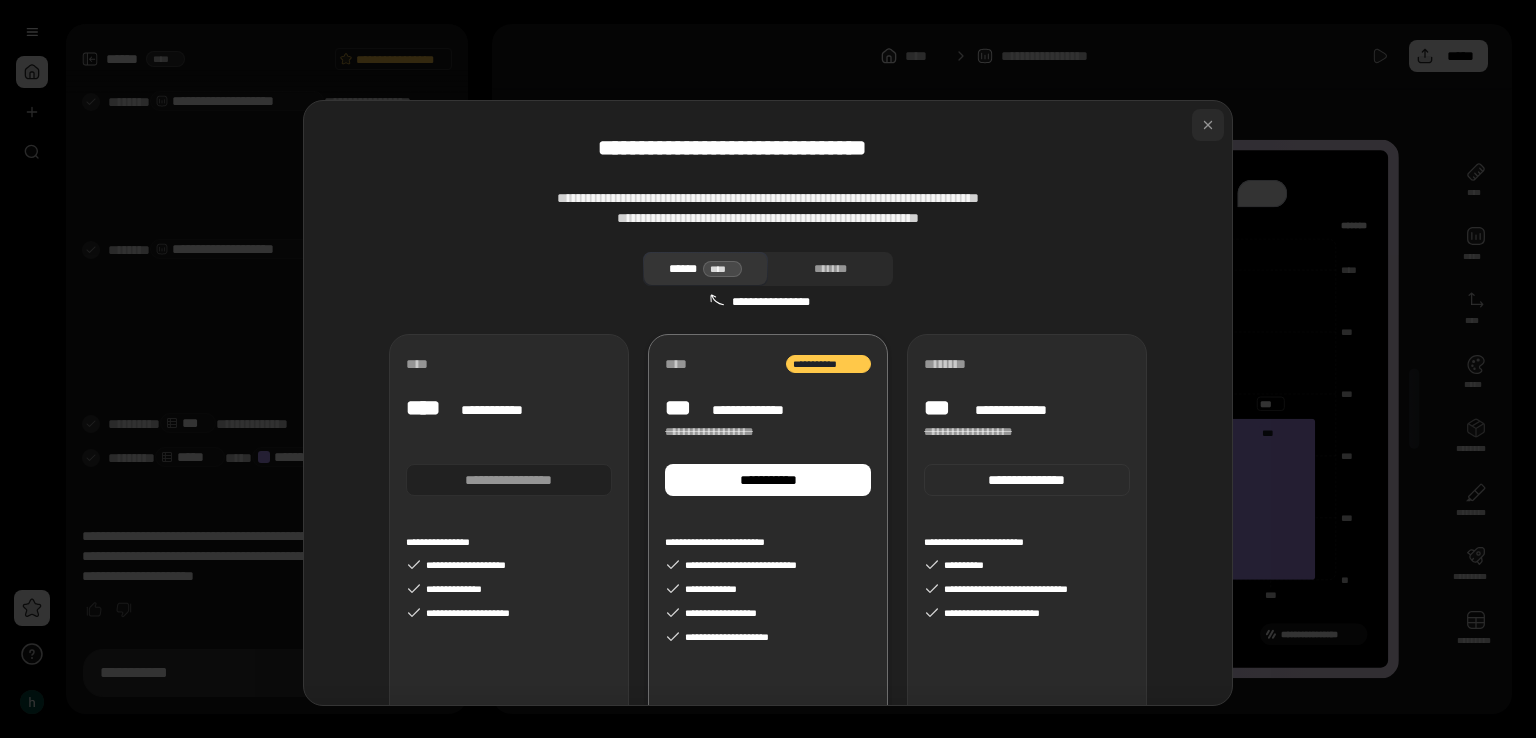 click at bounding box center [1208, 125] 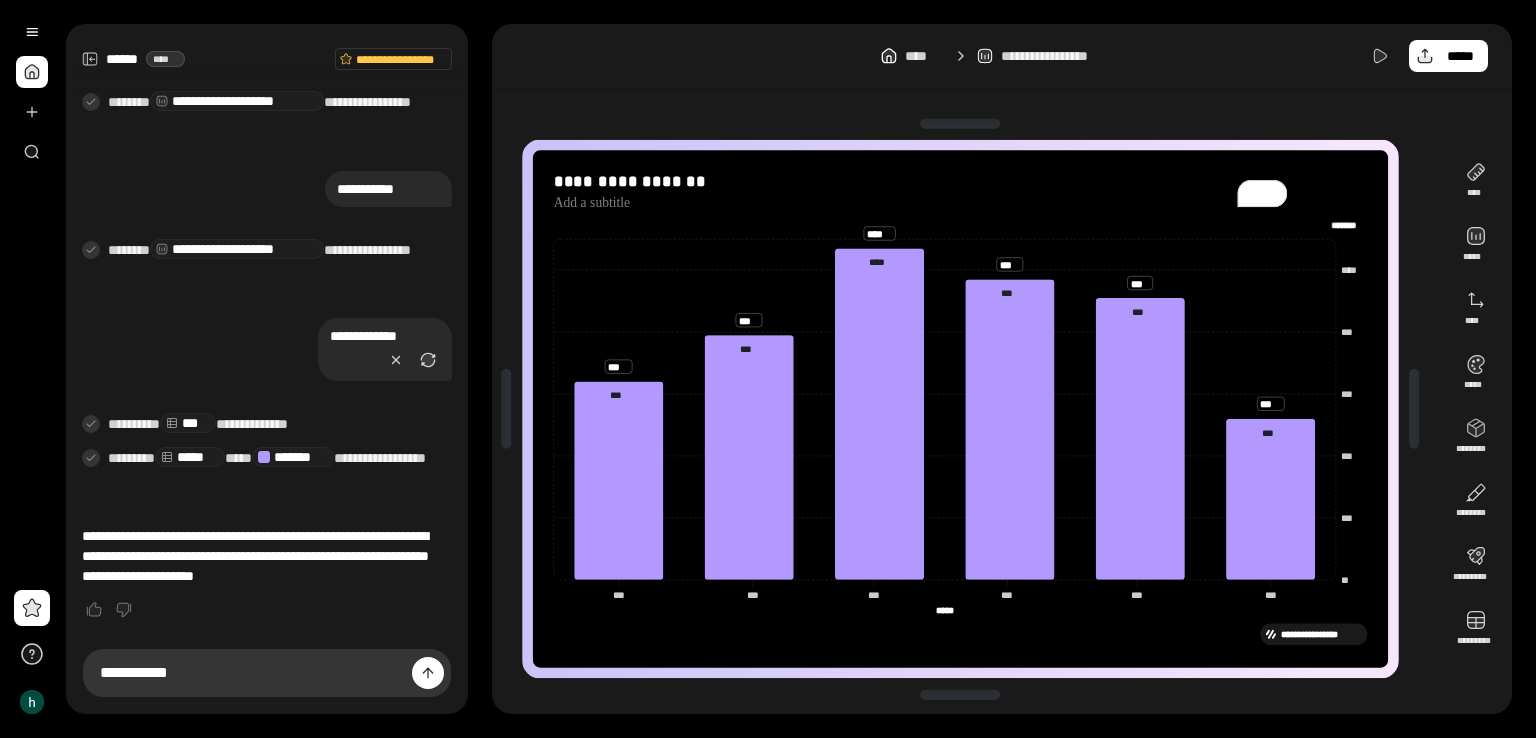 drag, startPoint x: 1324, startPoint y: 227, endPoint x: 1368, endPoint y: 225, distance: 44.04543 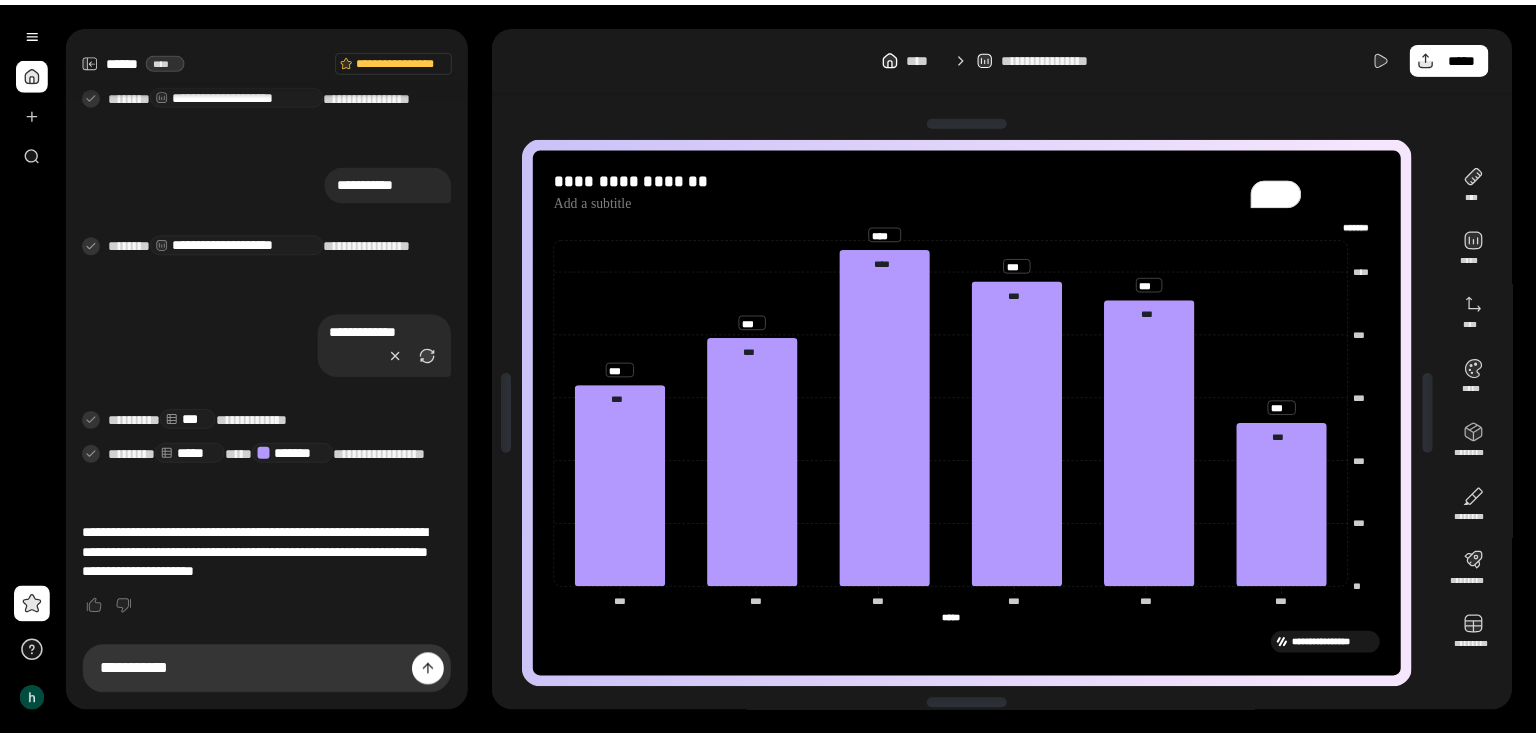 scroll, scrollTop: 0, scrollLeft: 0, axis: both 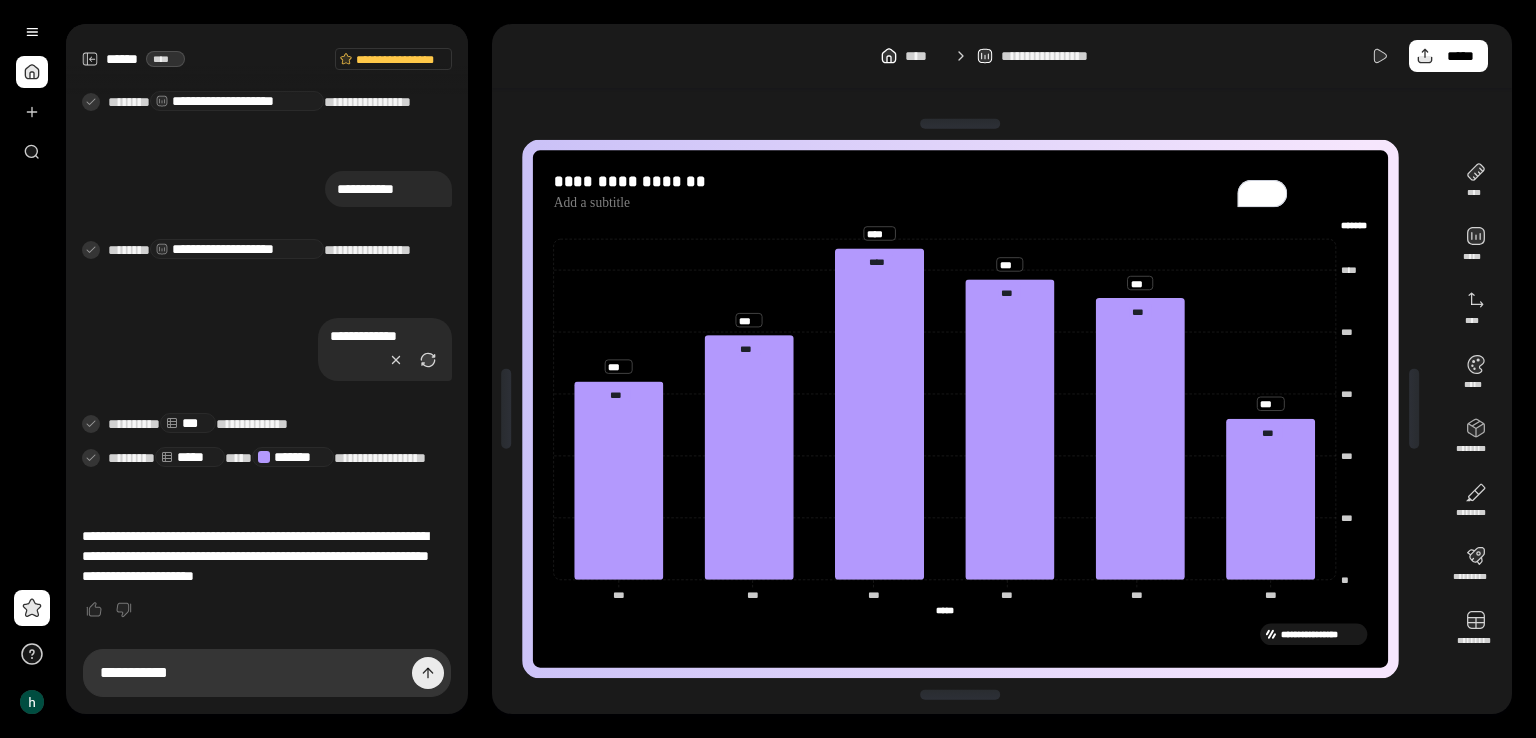click at bounding box center [428, 673] 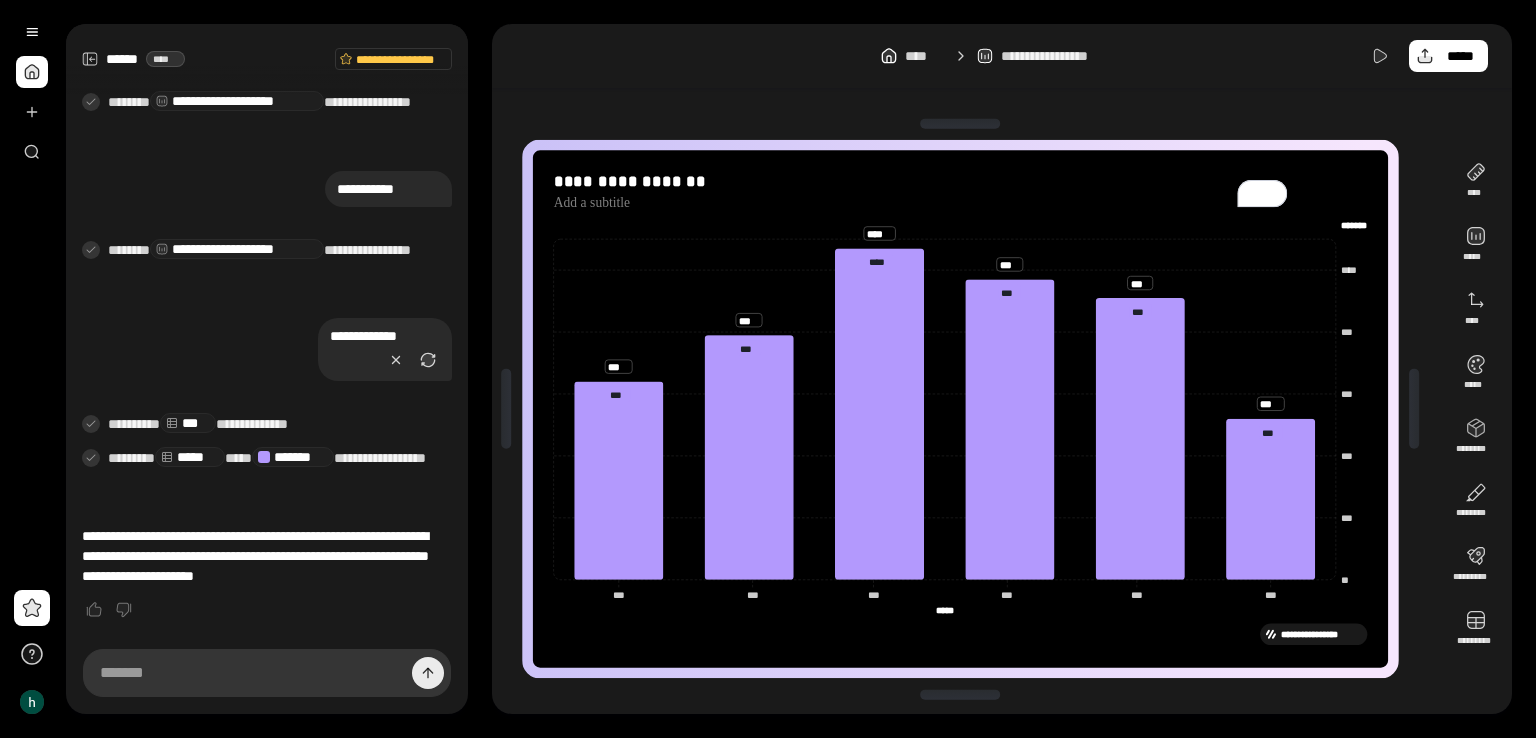 scroll, scrollTop: 844, scrollLeft: 0, axis: vertical 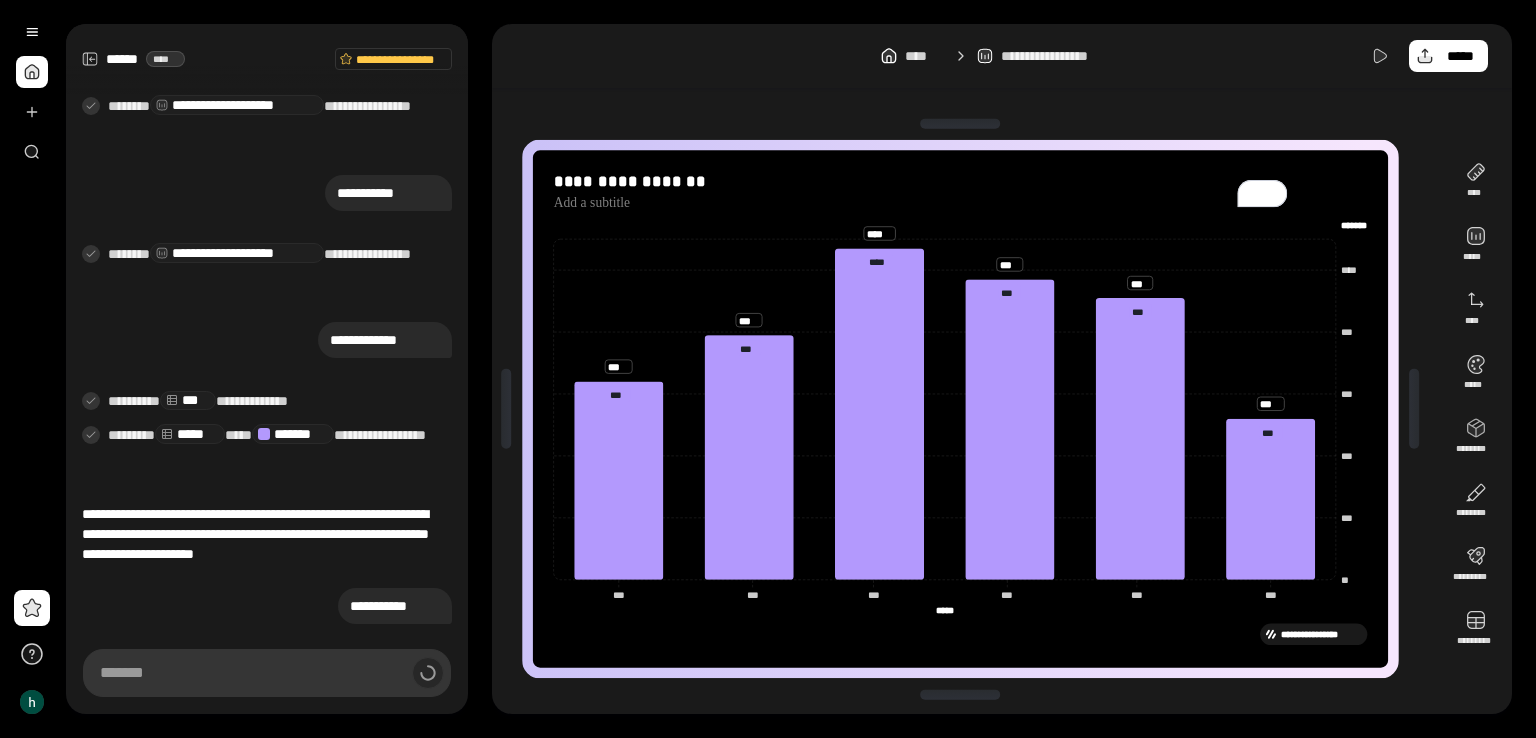 type on "**********" 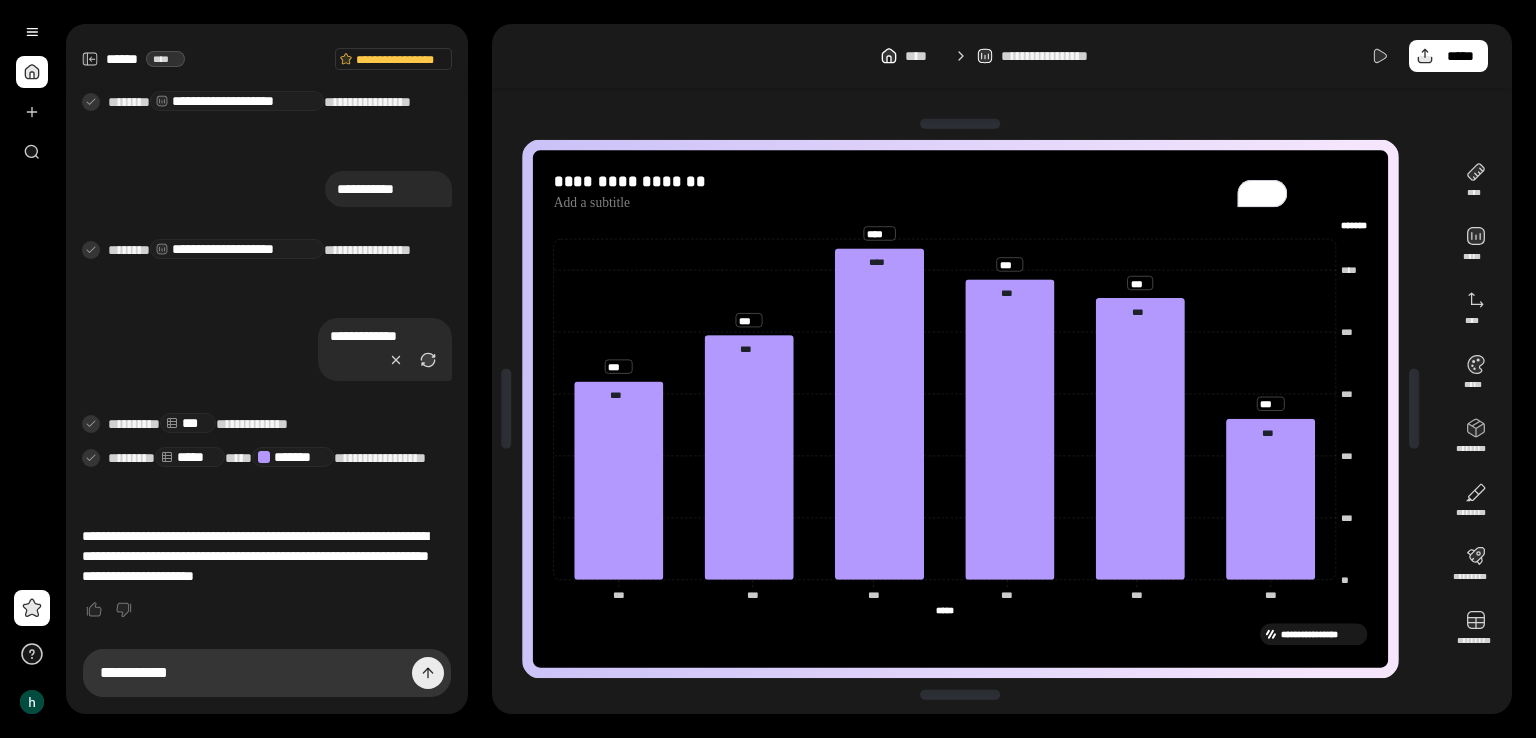scroll, scrollTop: 848, scrollLeft: 0, axis: vertical 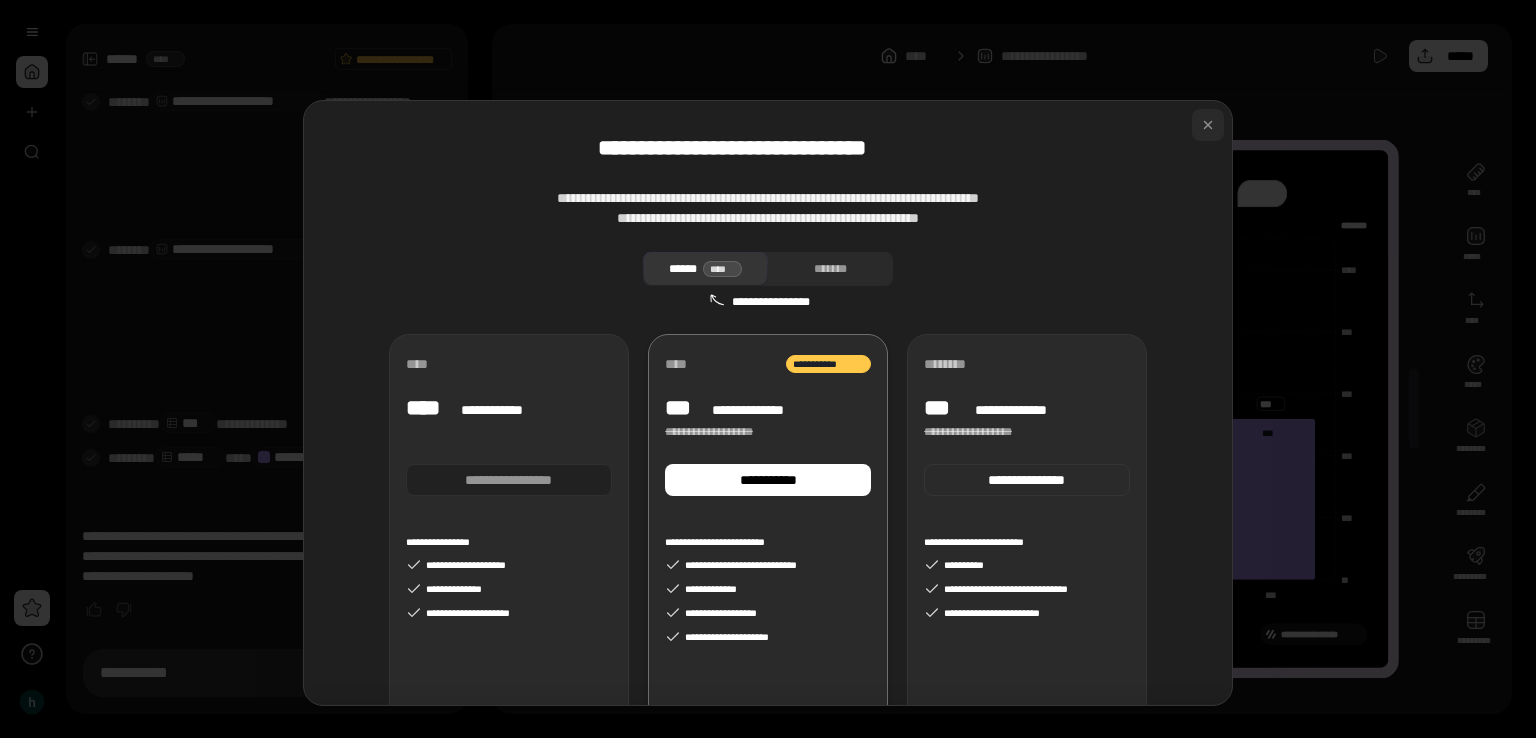 click at bounding box center (1208, 125) 